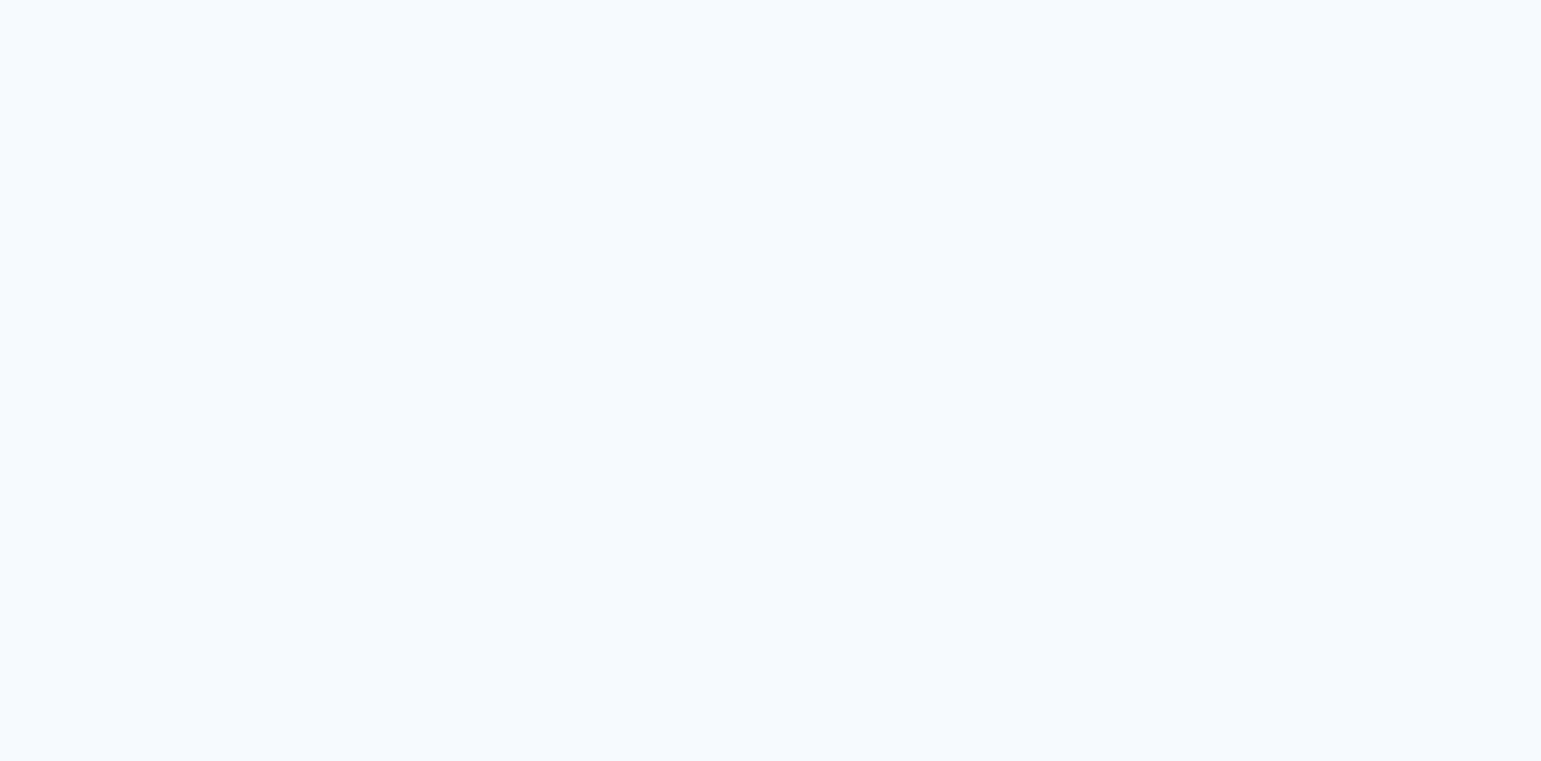 scroll, scrollTop: 0, scrollLeft: 0, axis: both 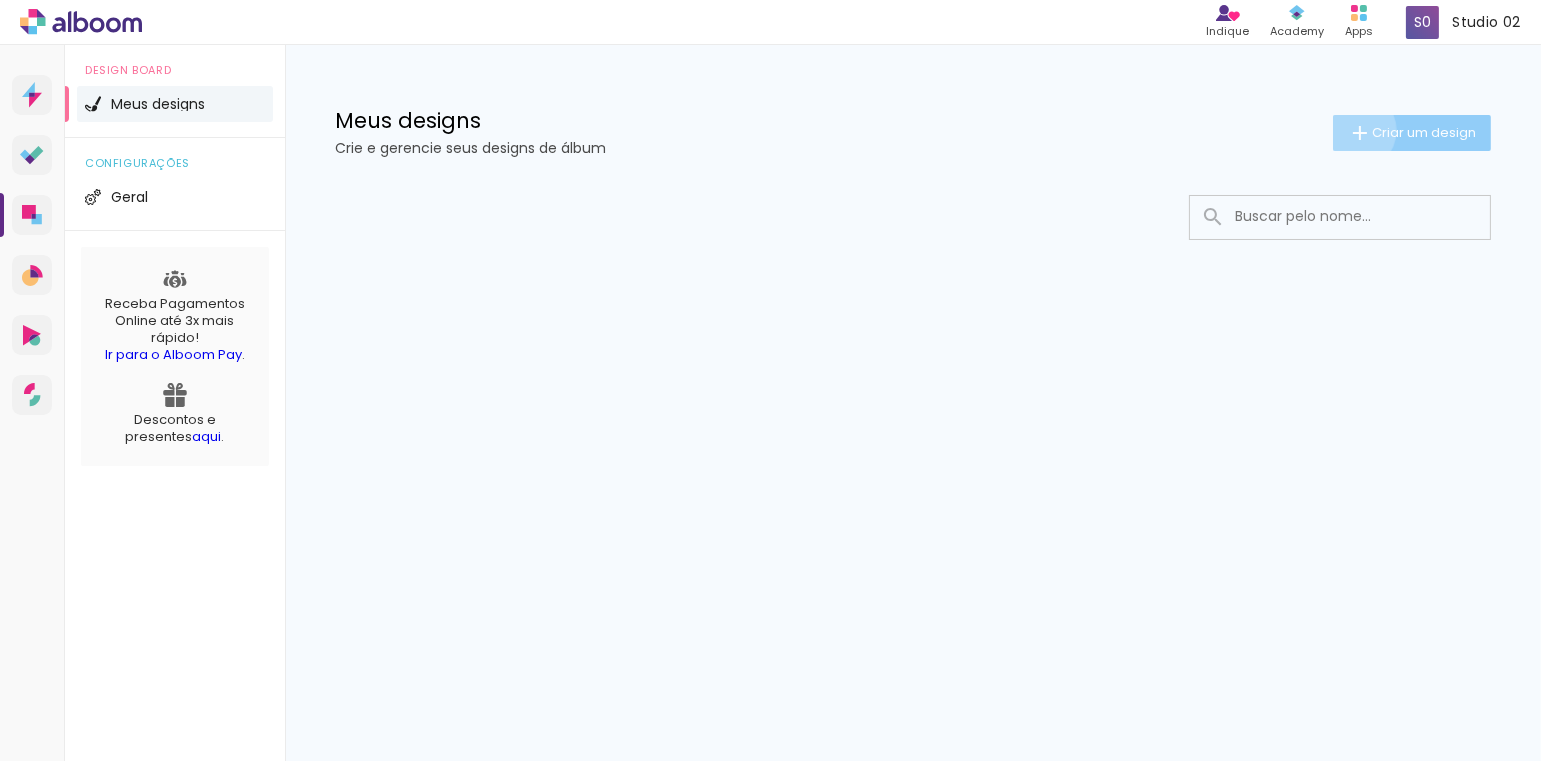 click 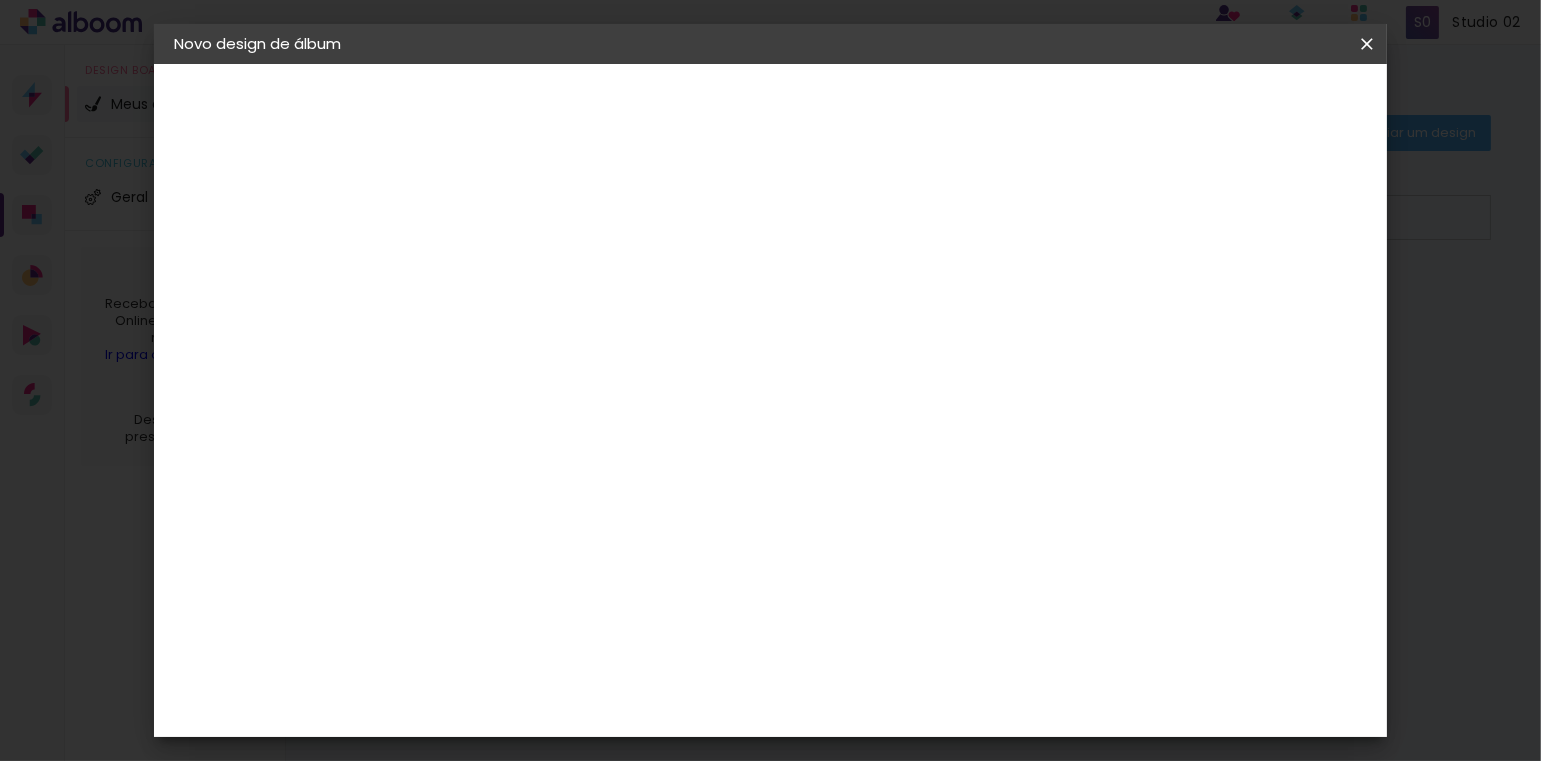 click at bounding box center (501, 268) 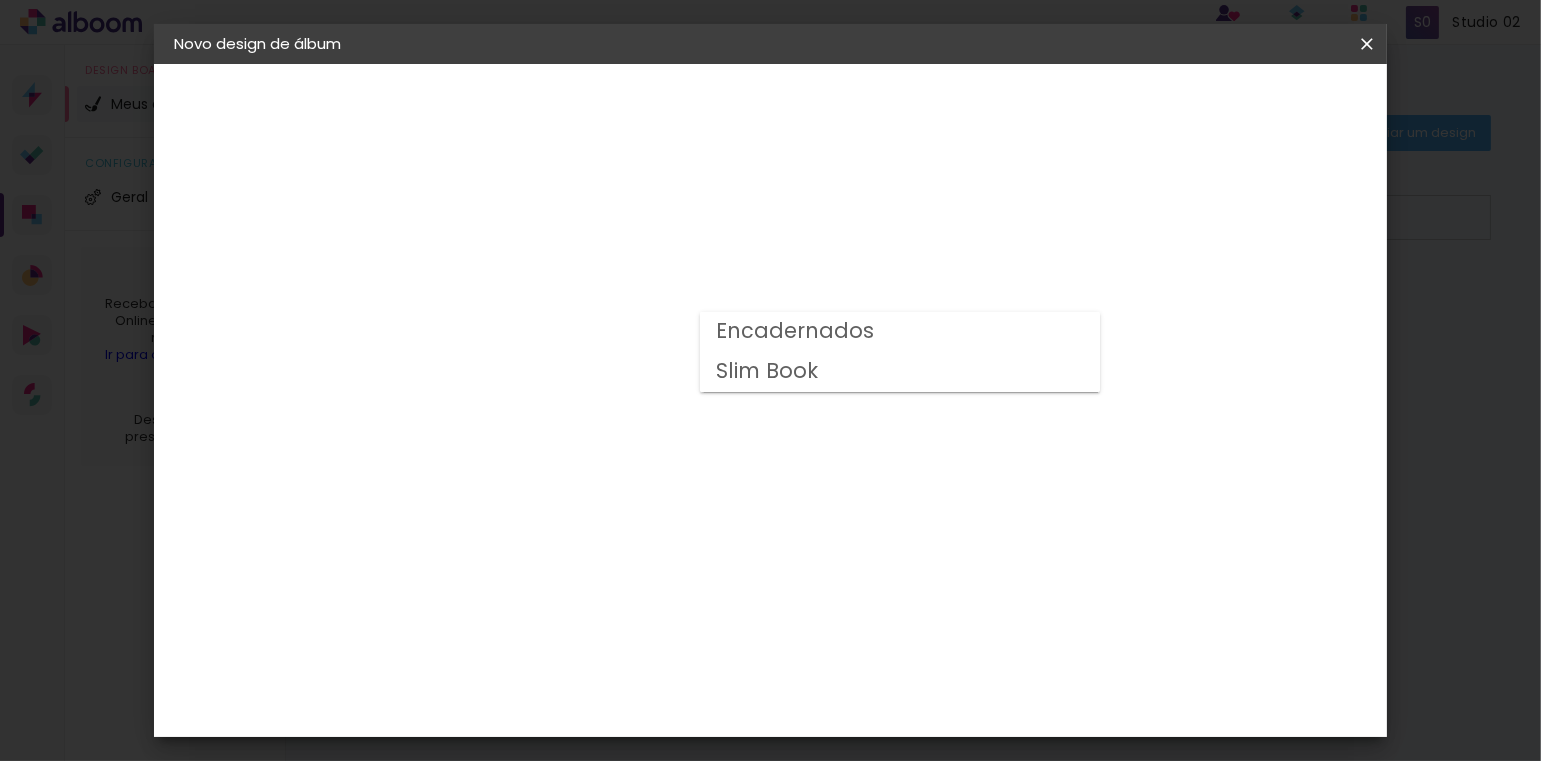 click on "Slim Book" at bounding box center (0, 0) 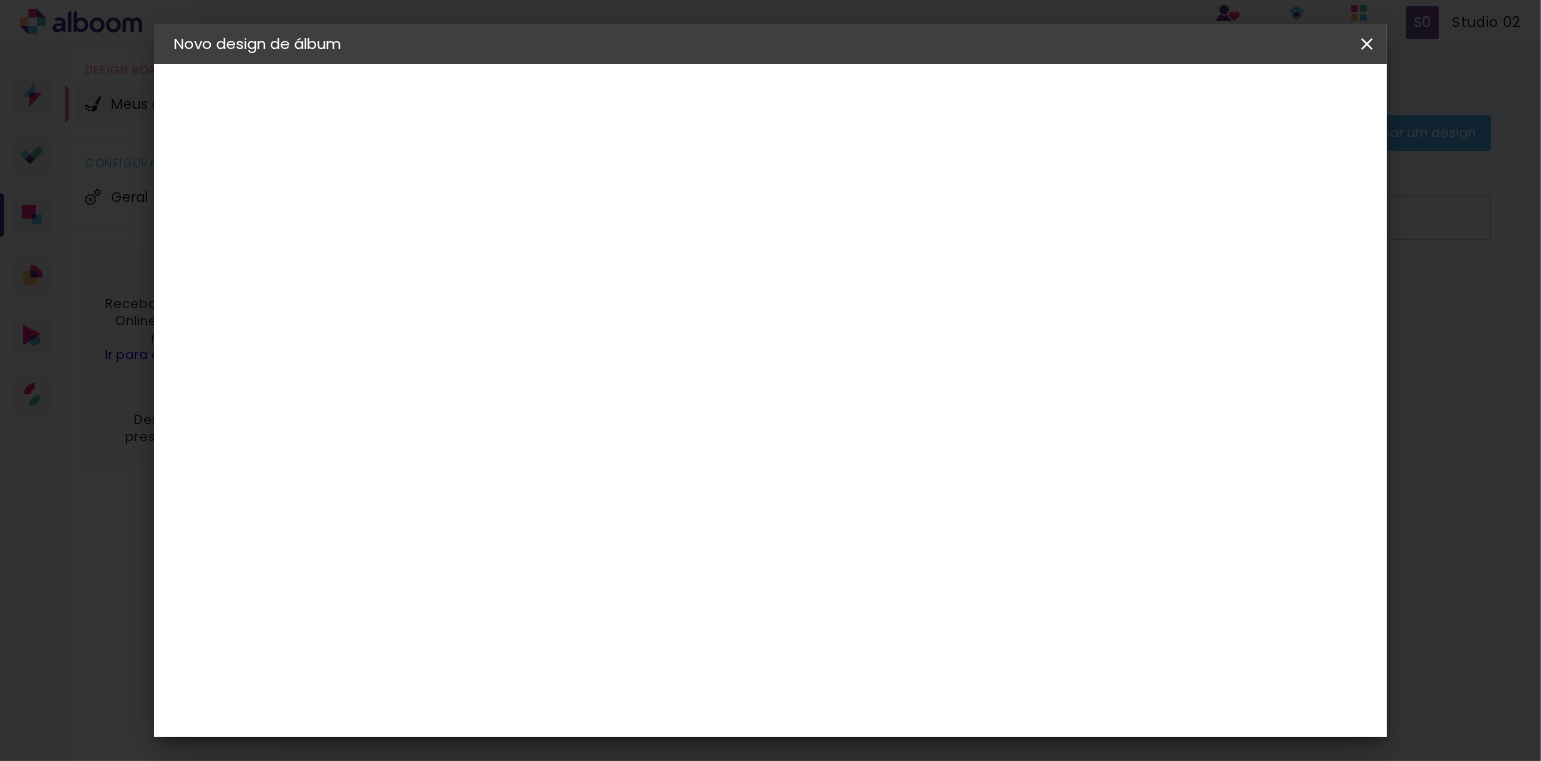 click on "20 x 60" 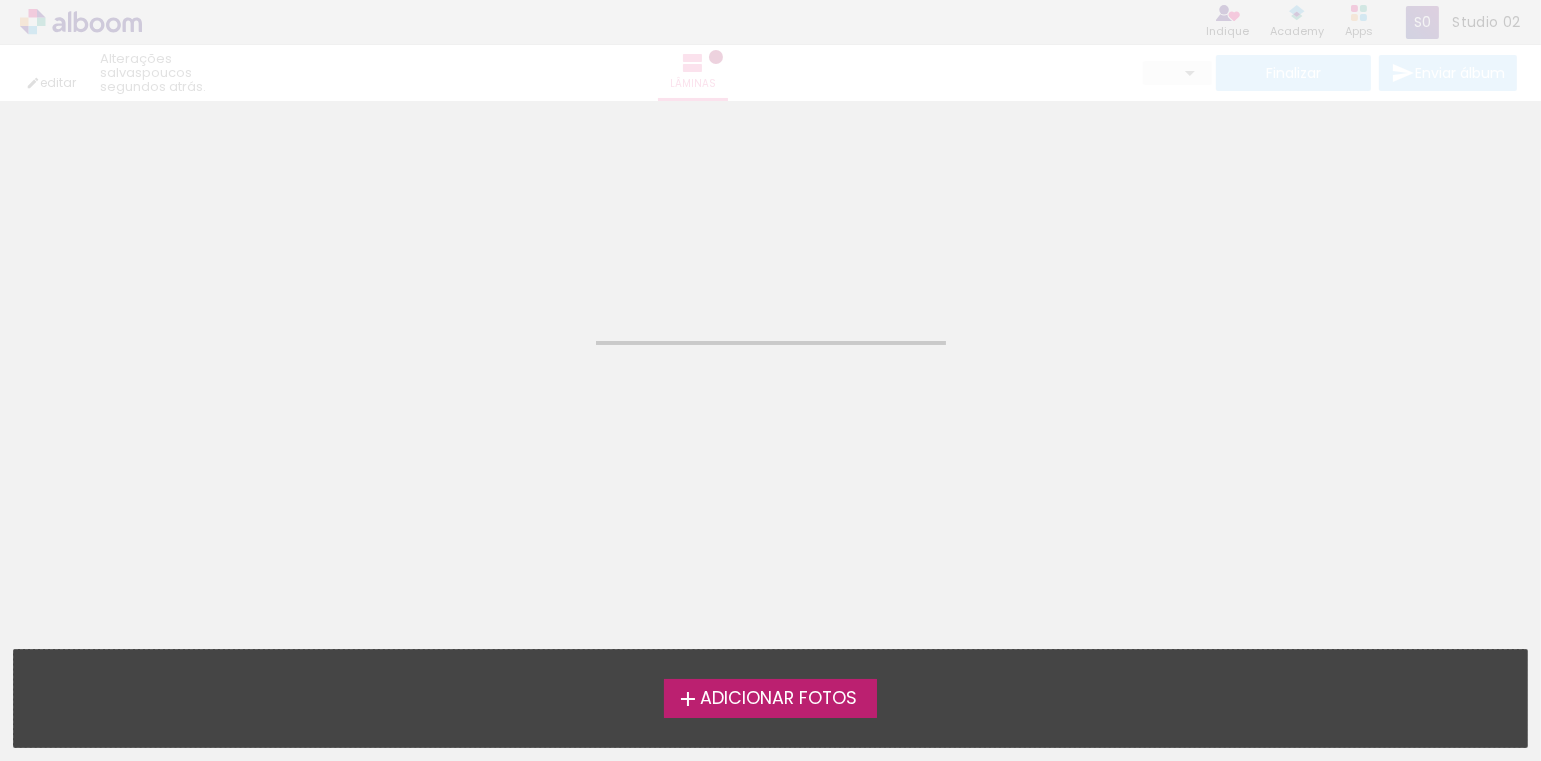 click on "Adicionar Fotos" at bounding box center (778, 699) 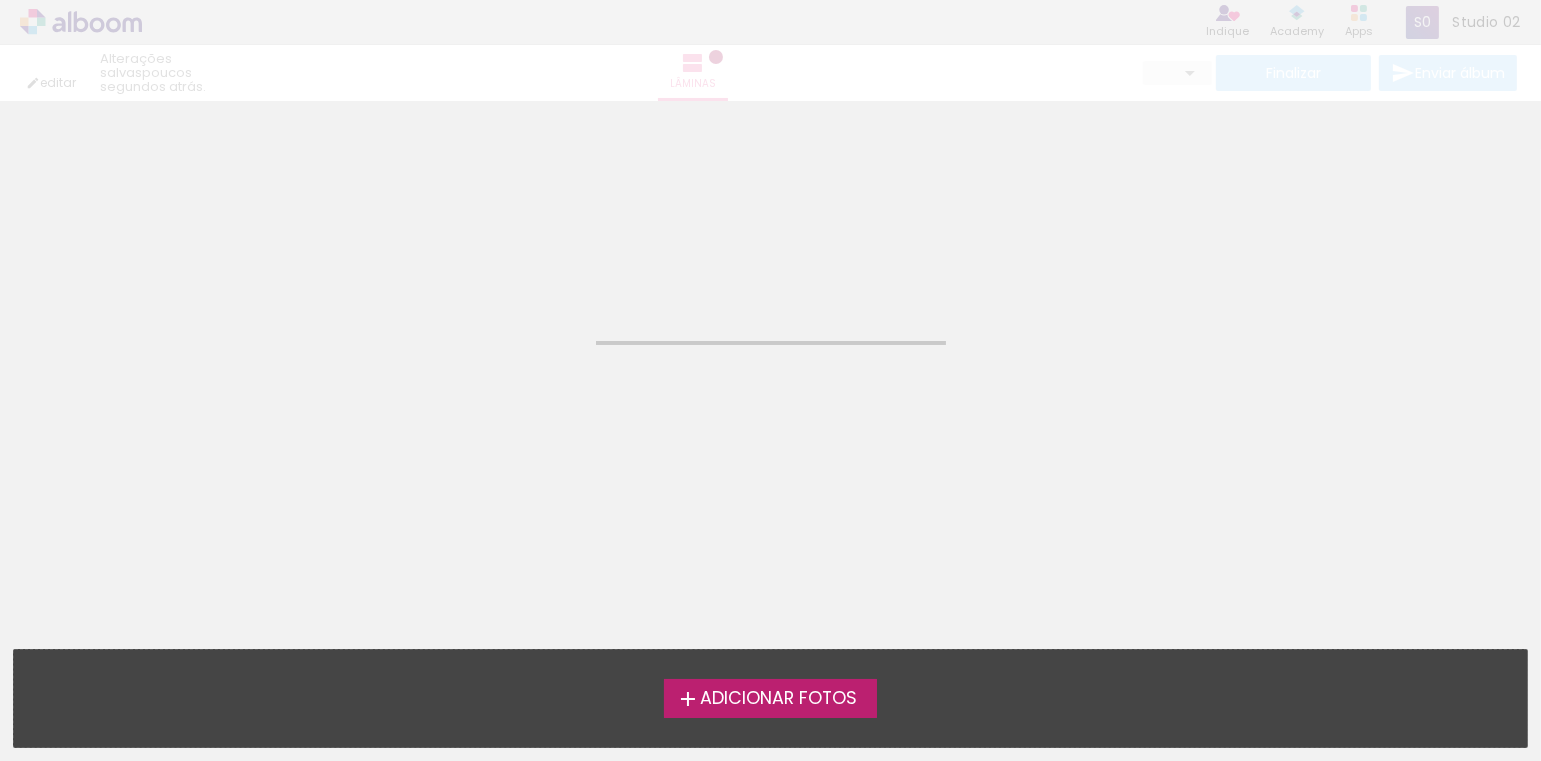 click at bounding box center [0, 0] 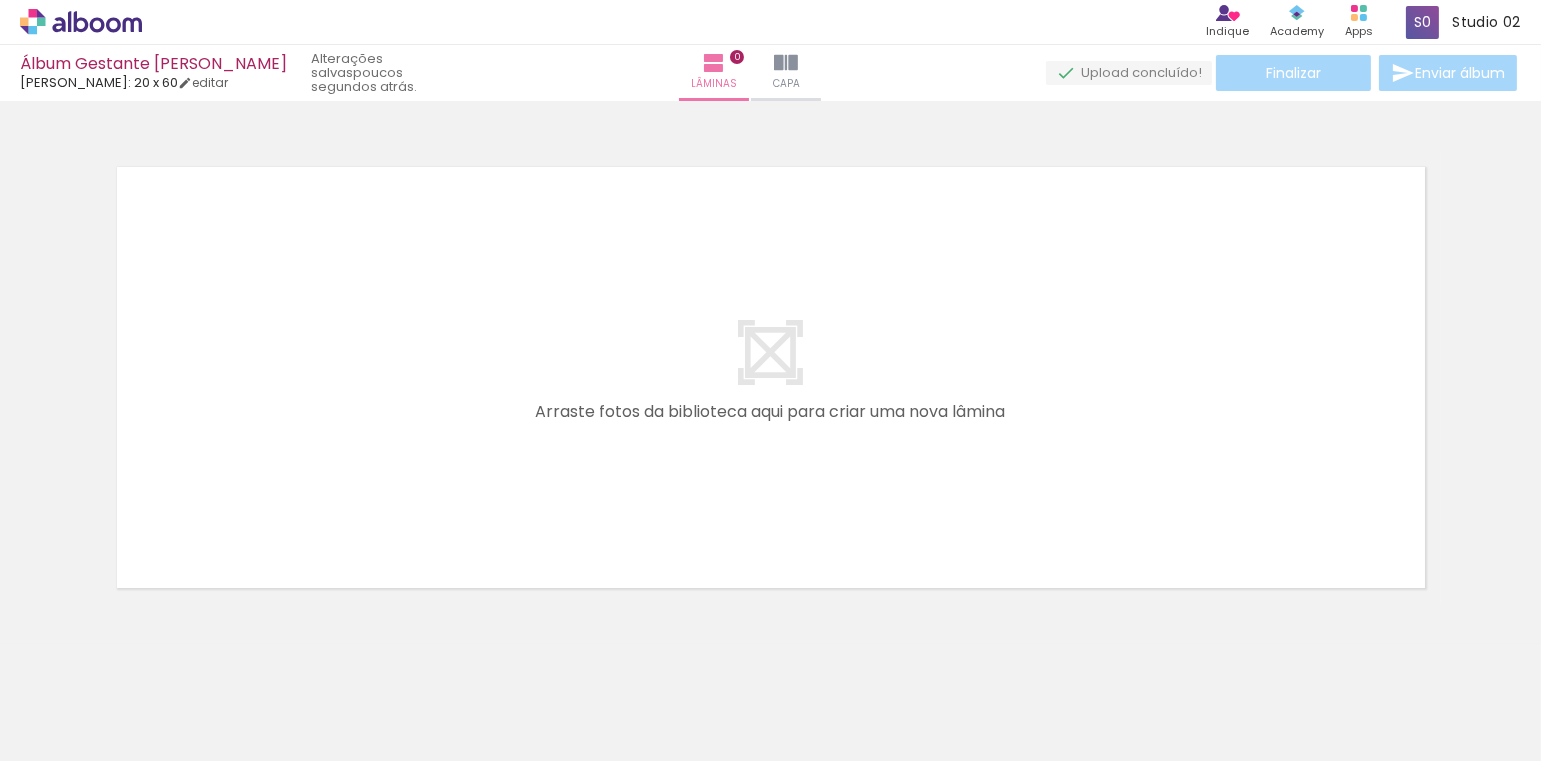 scroll, scrollTop: 16, scrollLeft: 0, axis: vertical 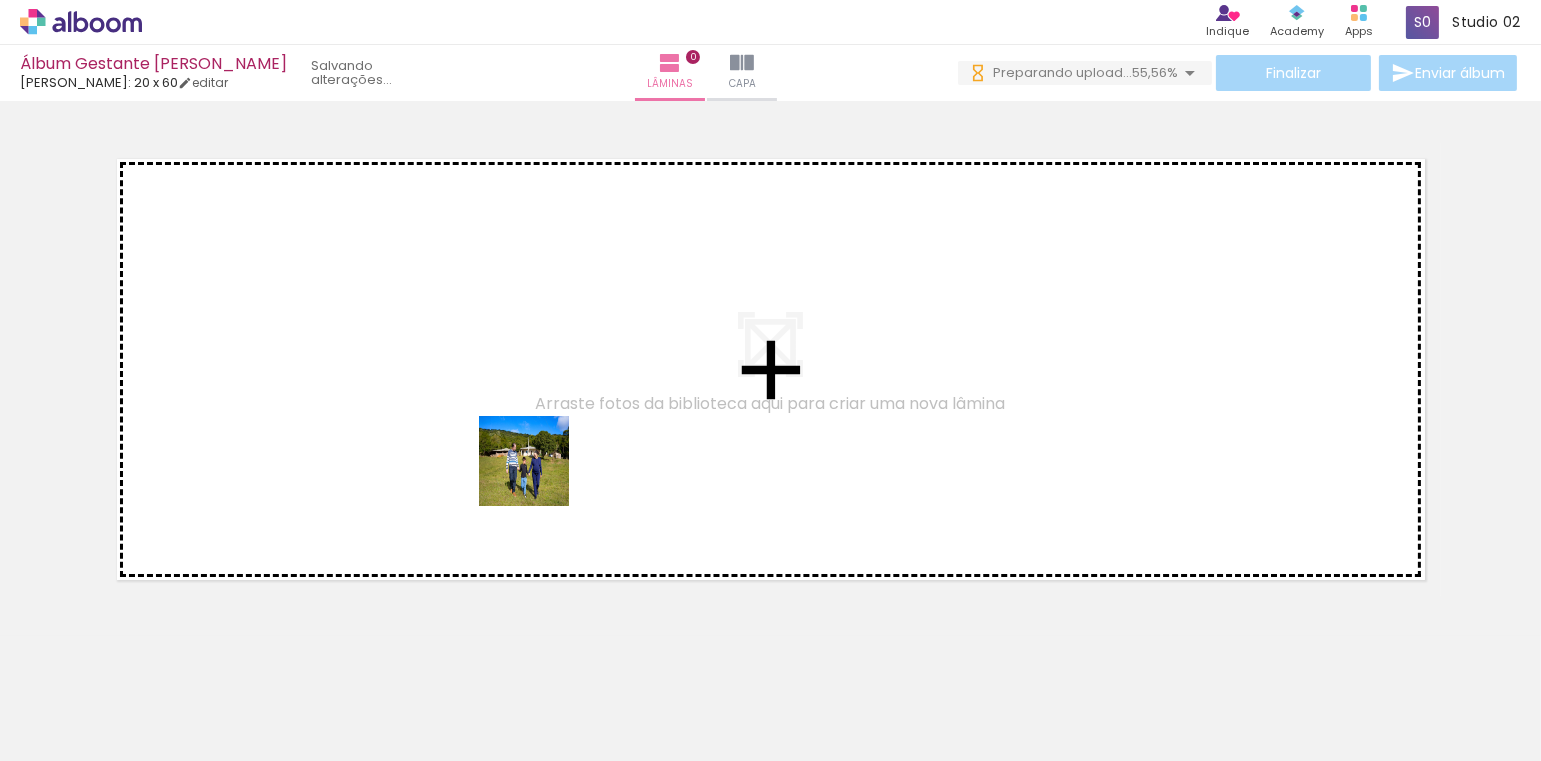 drag, startPoint x: 498, startPoint y: 698, endPoint x: 539, endPoint y: 476, distance: 225.75429 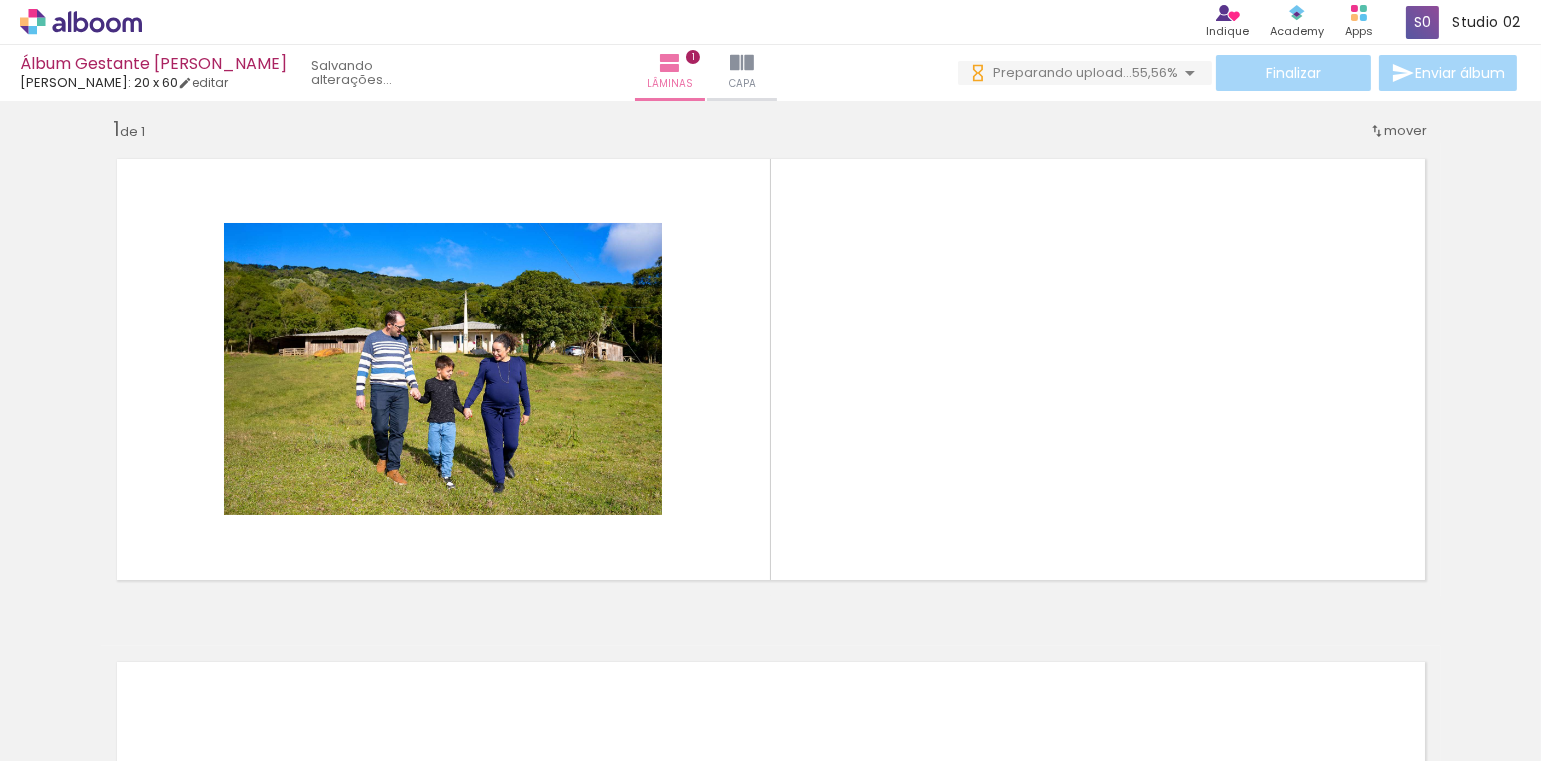 scroll, scrollTop: 16, scrollLeft: 0, axis: vertical 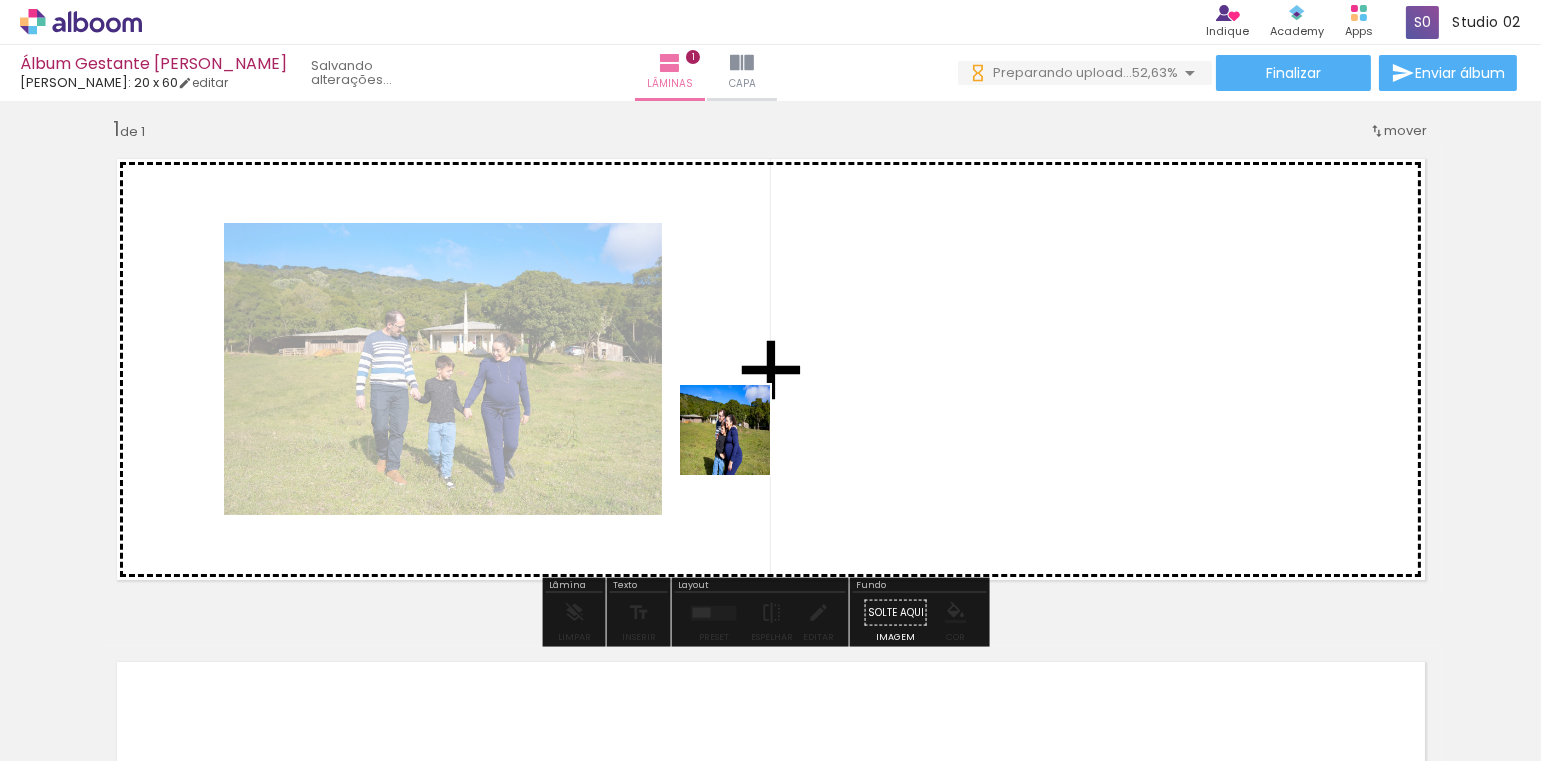 drag, startPoint x: 632, startPoint y: 702, endPoint x: 745, endPoint y: 480, distance: 249.1044 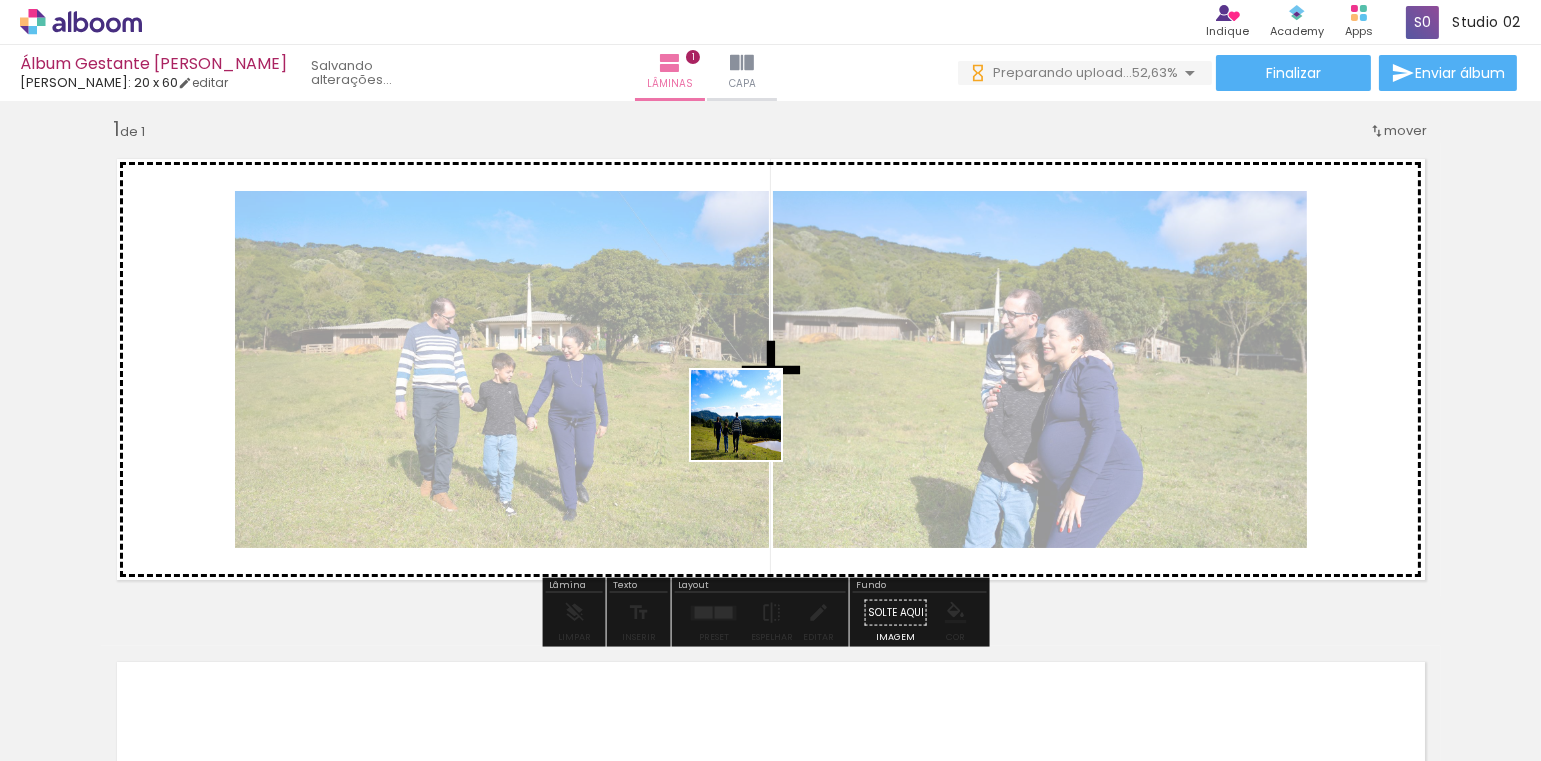 drag, startPoint x: 733, startPoint y: 714, endPoint x: 818, endPoint y: 661, distance: 100.16985 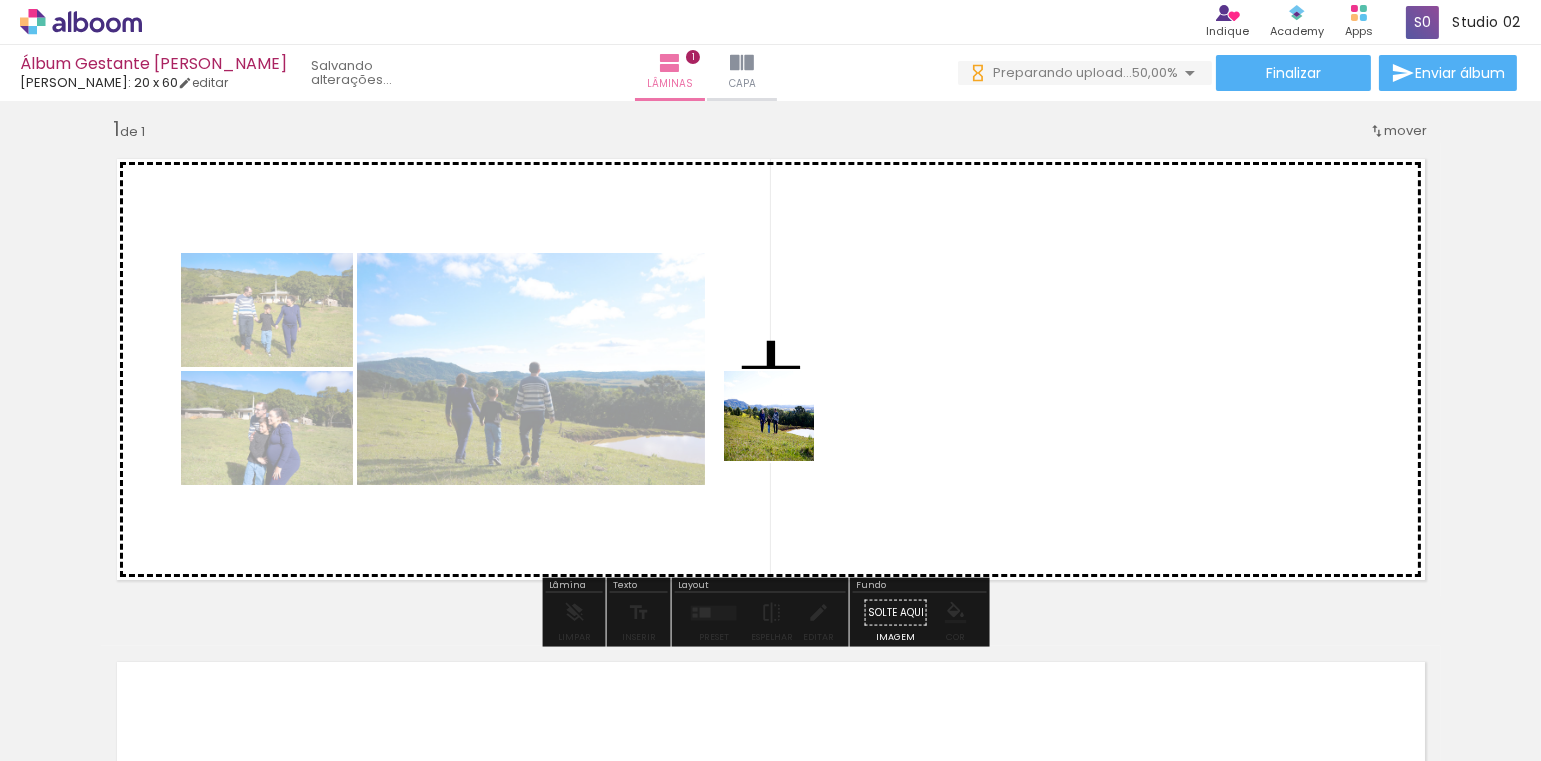 drag, startPoint x: 836, startPoint y: 705, endPoint x: 784, endPoint y: 431, distance: 278.89066 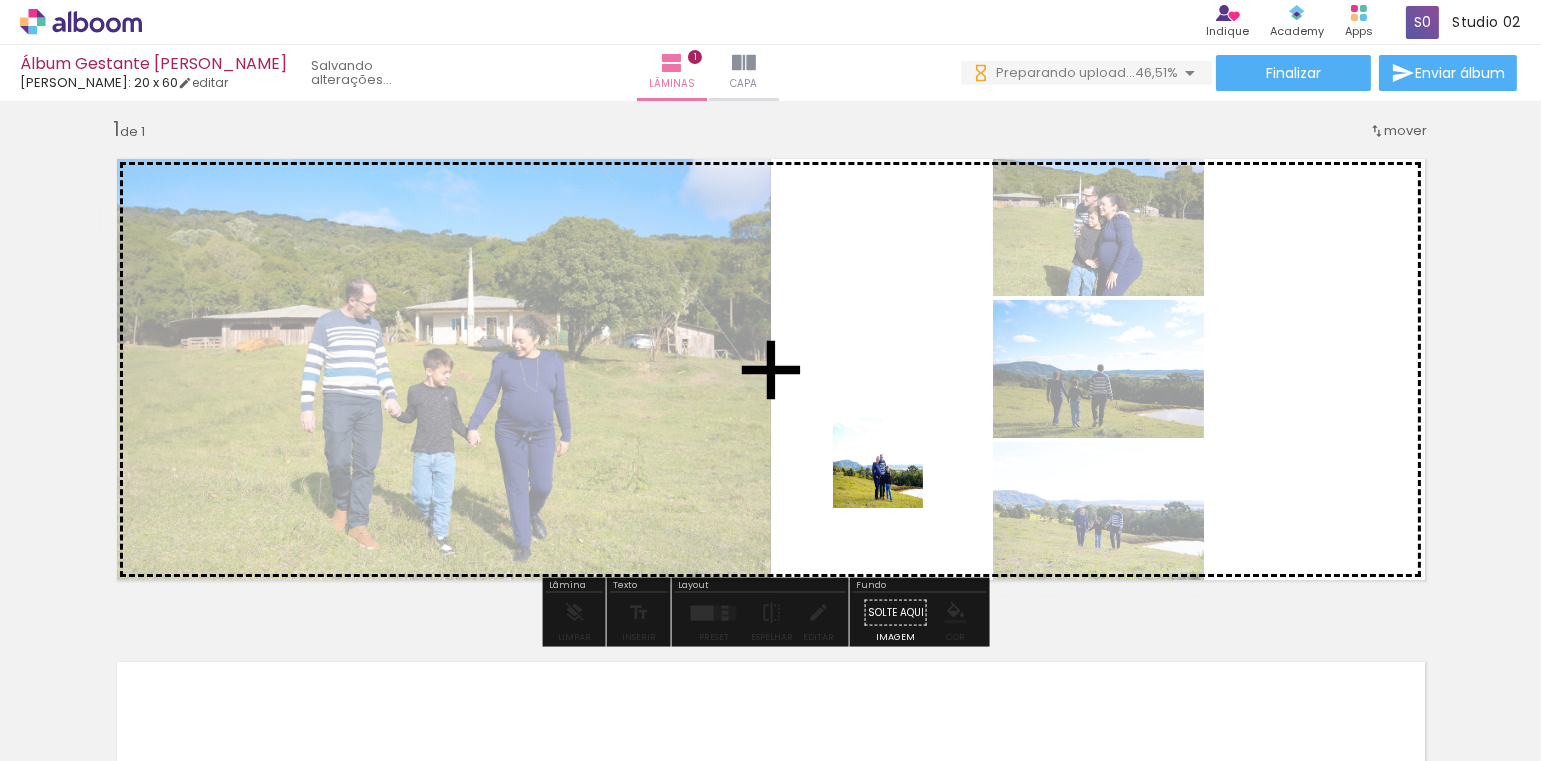 drag, startPoint x: 975, startPoint y: 719, endPoint x: 895, endPoint y: 467, distance: 264.39365 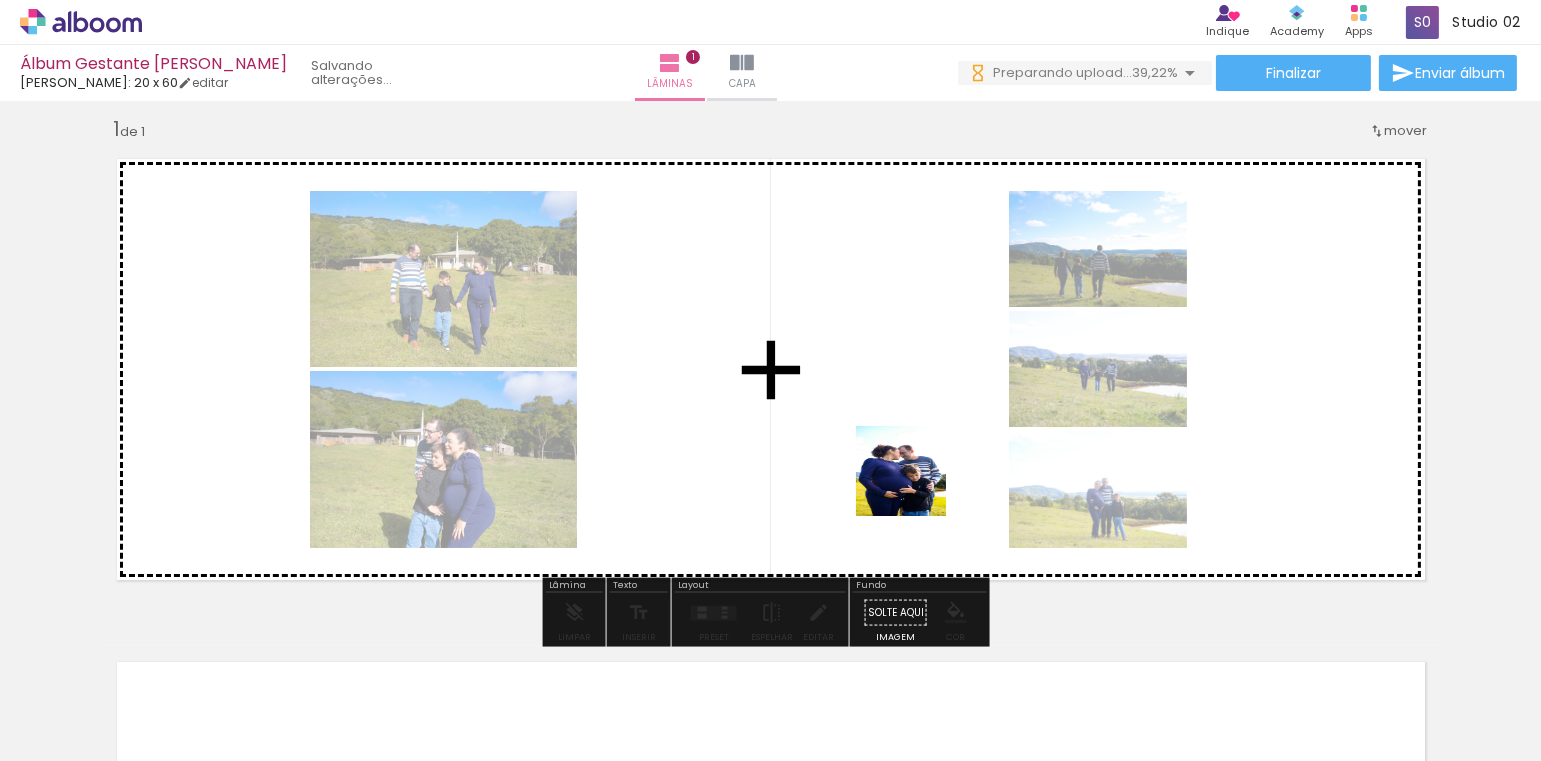 drag, startPoint x: 1062, startPoint y: 709, endPoint x: 913, endPoint y: 483, distance: 270.69724 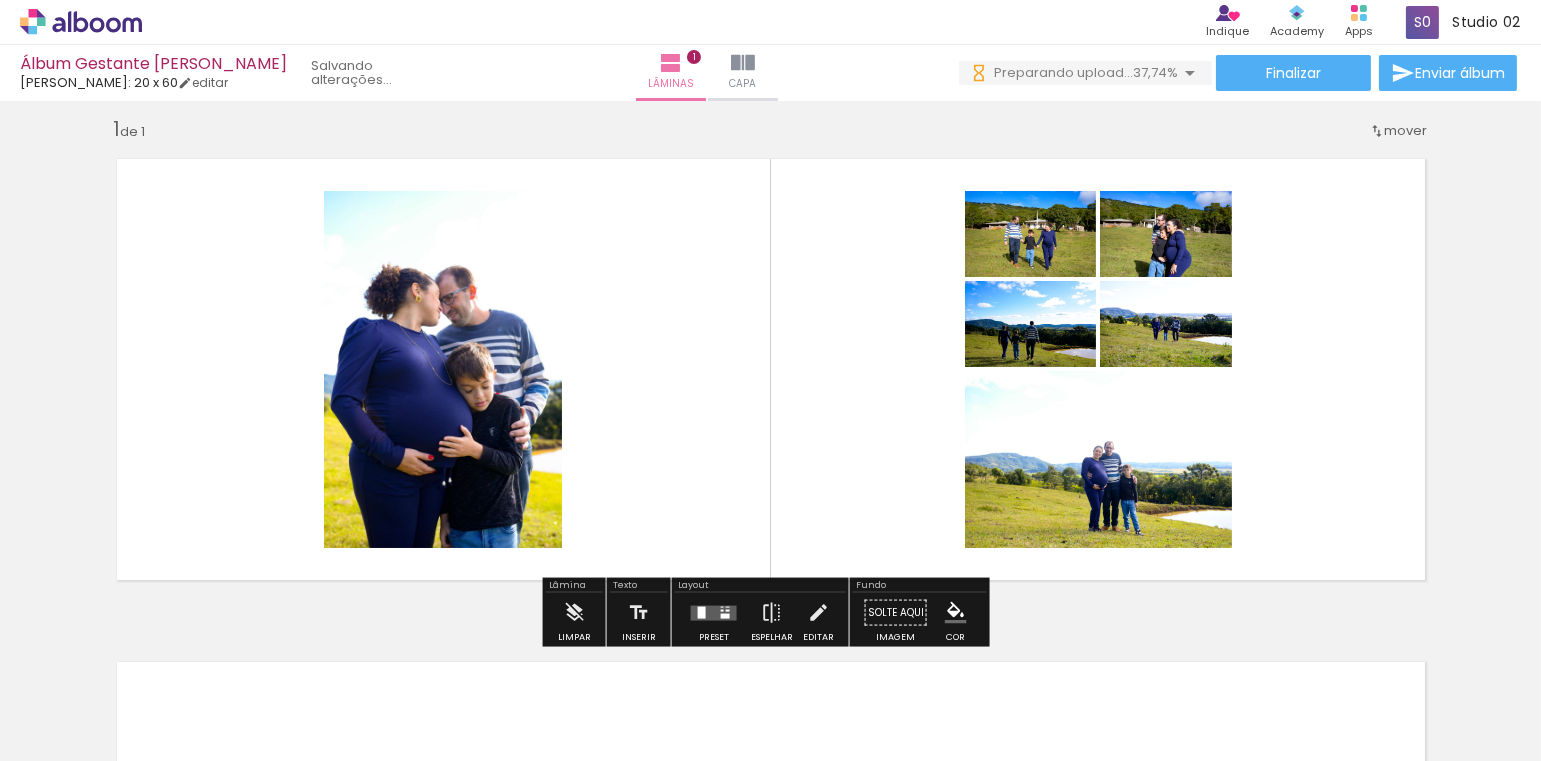 scroll, scrollTop: 0, scrollLeft: 0, axis: both 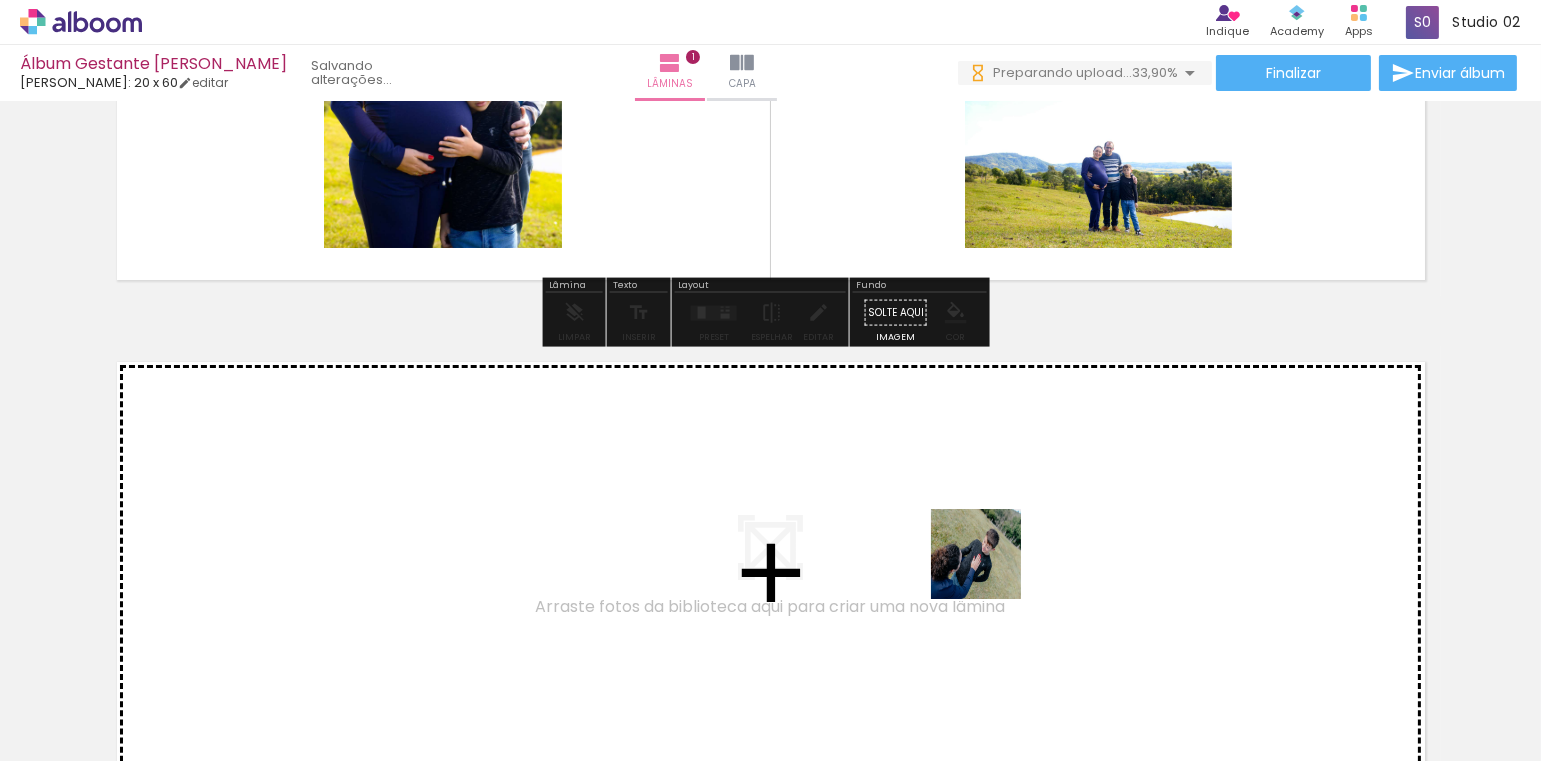drag, startPoint x: 1154, startPoint y: 688, endPoint x: 1143, endPoint y: 659, distance: 31.016125 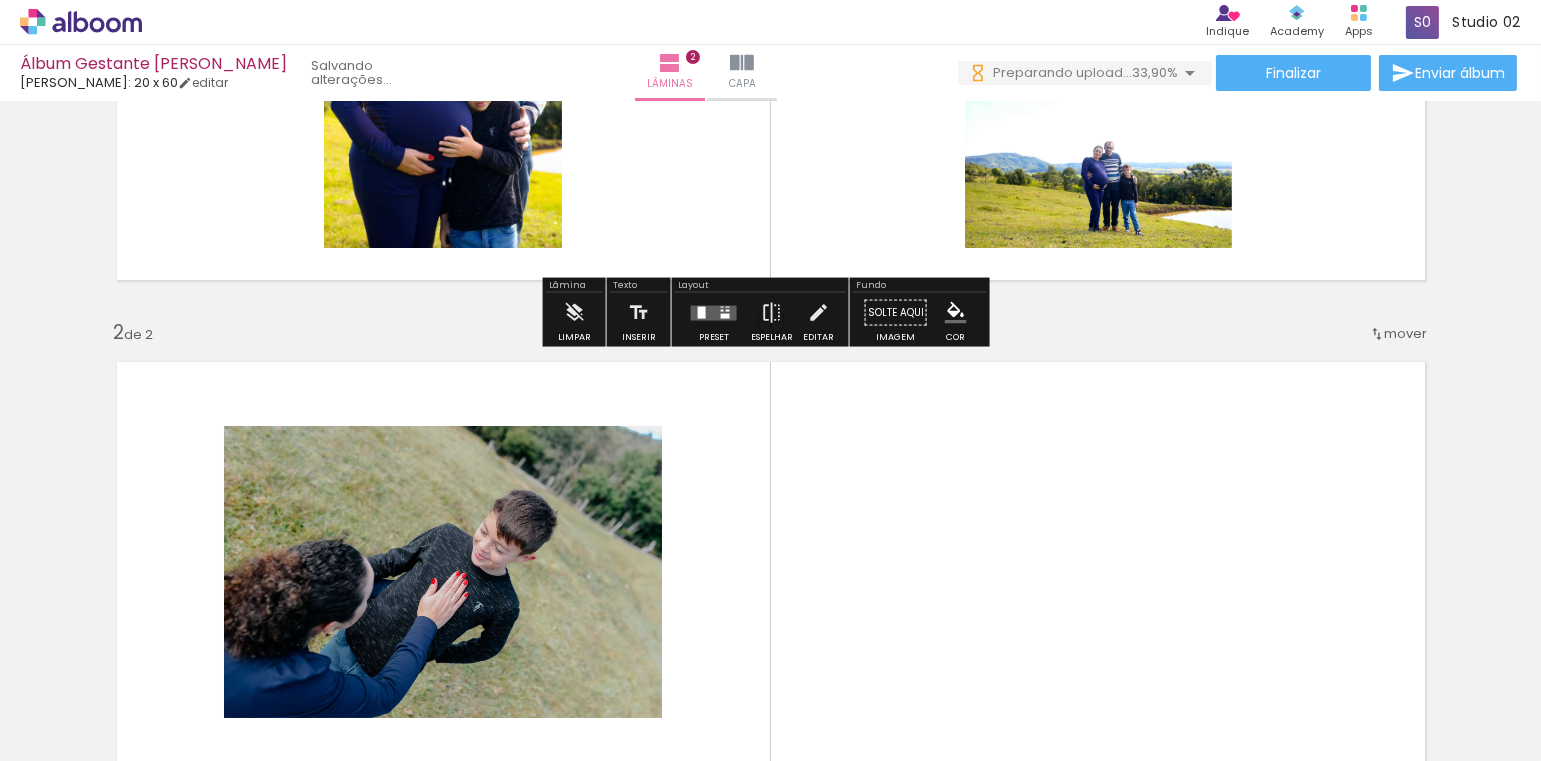 scroll, scrollTop: 438, scrollLeft: 0, axis: vertical 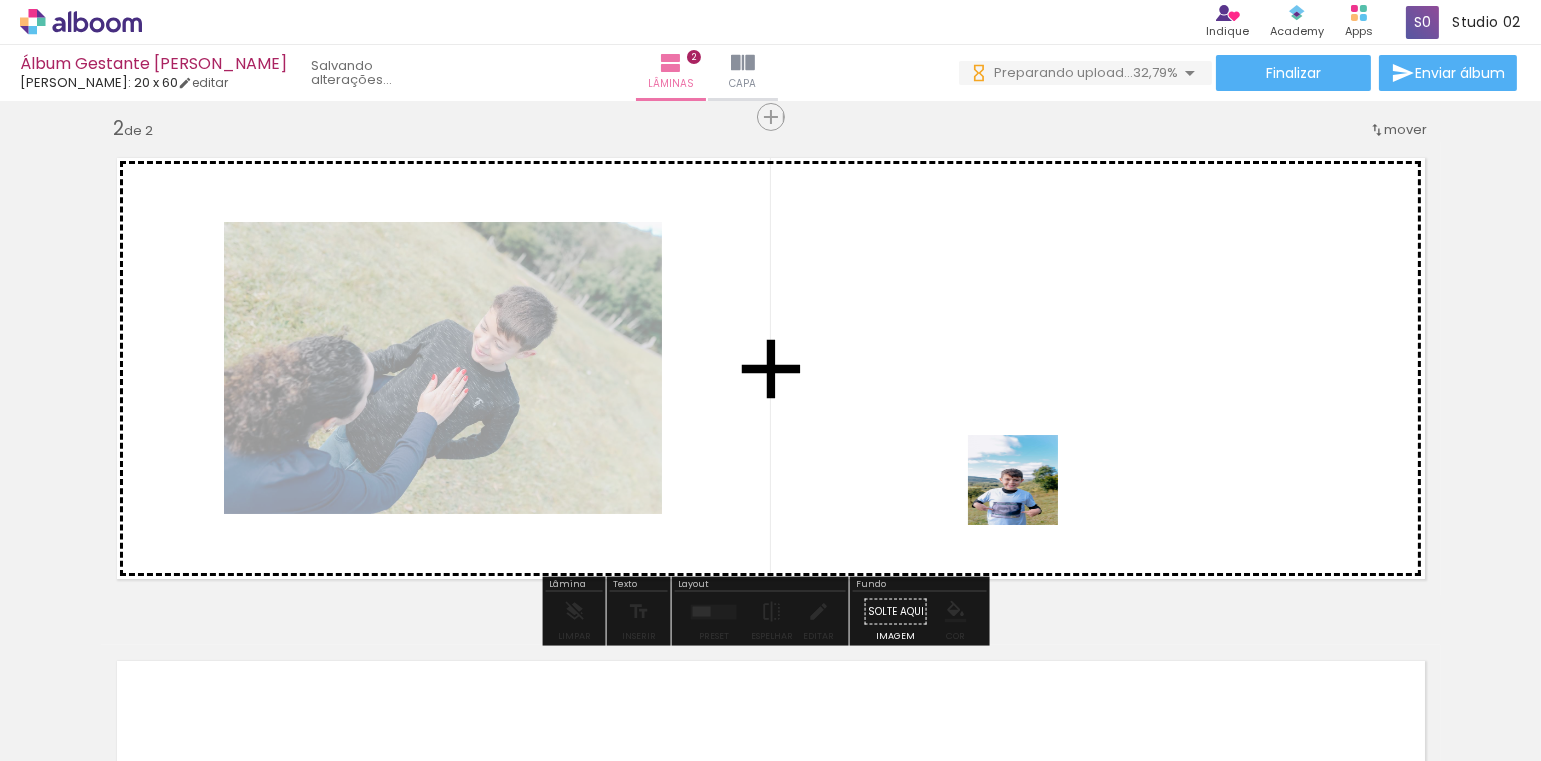 drag, startPoint x: 1275, startPoint y: 717, endPoint x: 1028, endPoint y: 495, distance: 332.1039 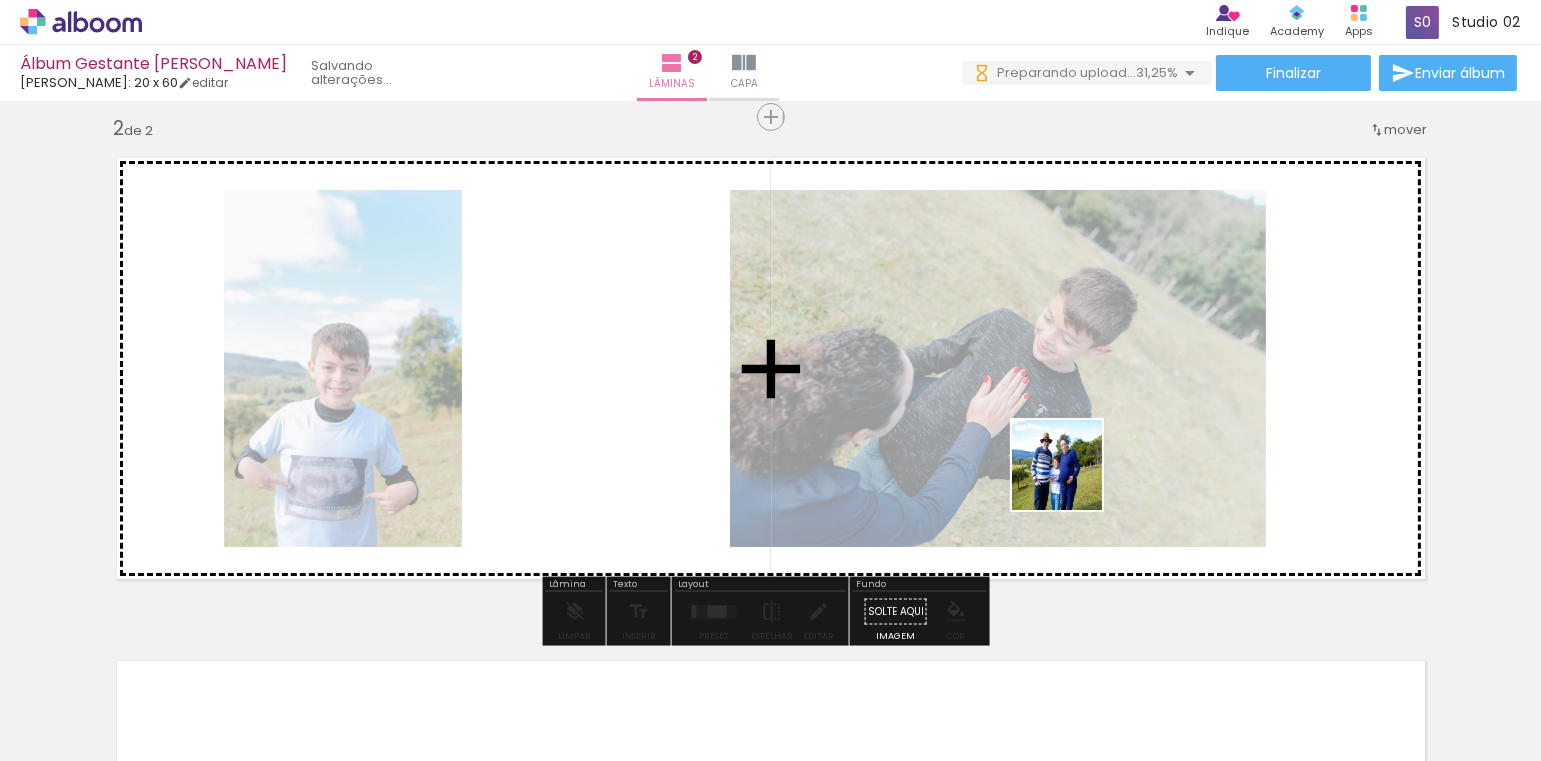 drag, startPoint x: 1397, startPoint y: 709, endPoint x: 1063, endPoint y: 528, distance: 379.89078 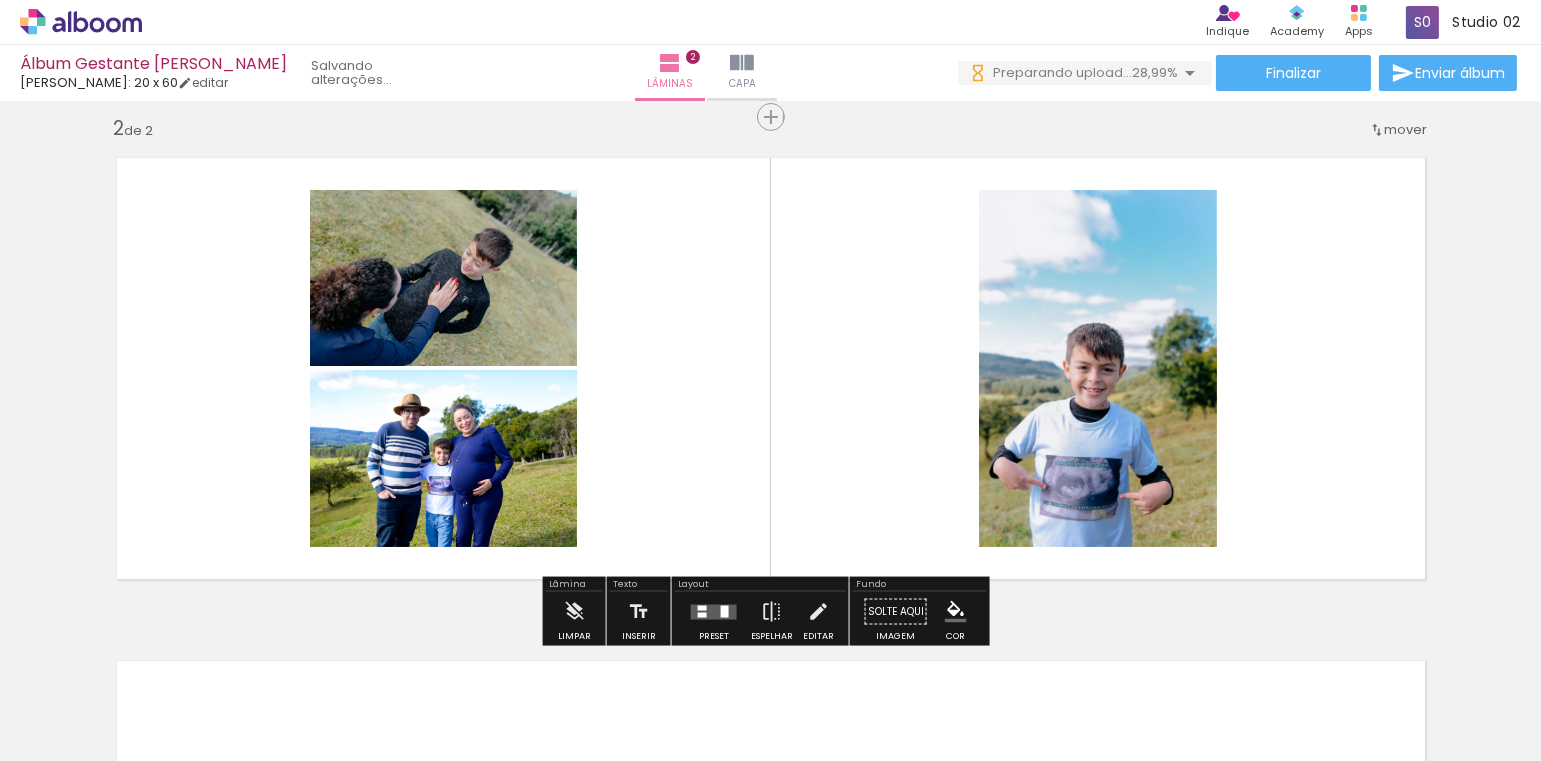 scroll, scrollTop: 0, scrollLeft: 0, axis: both 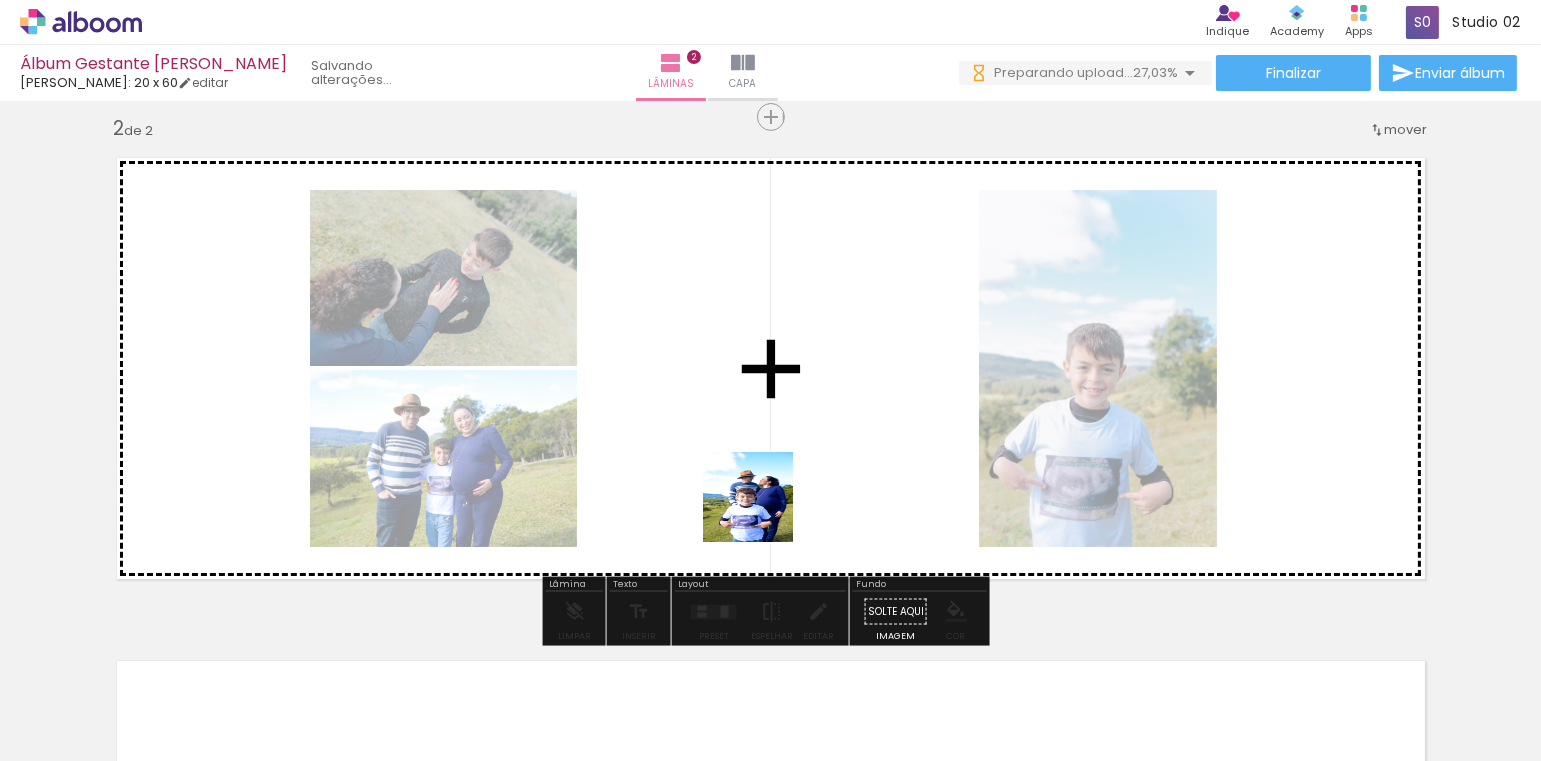 drag, startPoint x: 596, startPoint y: 715, endPoint x: 764, endPoint y: 512, distance: 263.50143 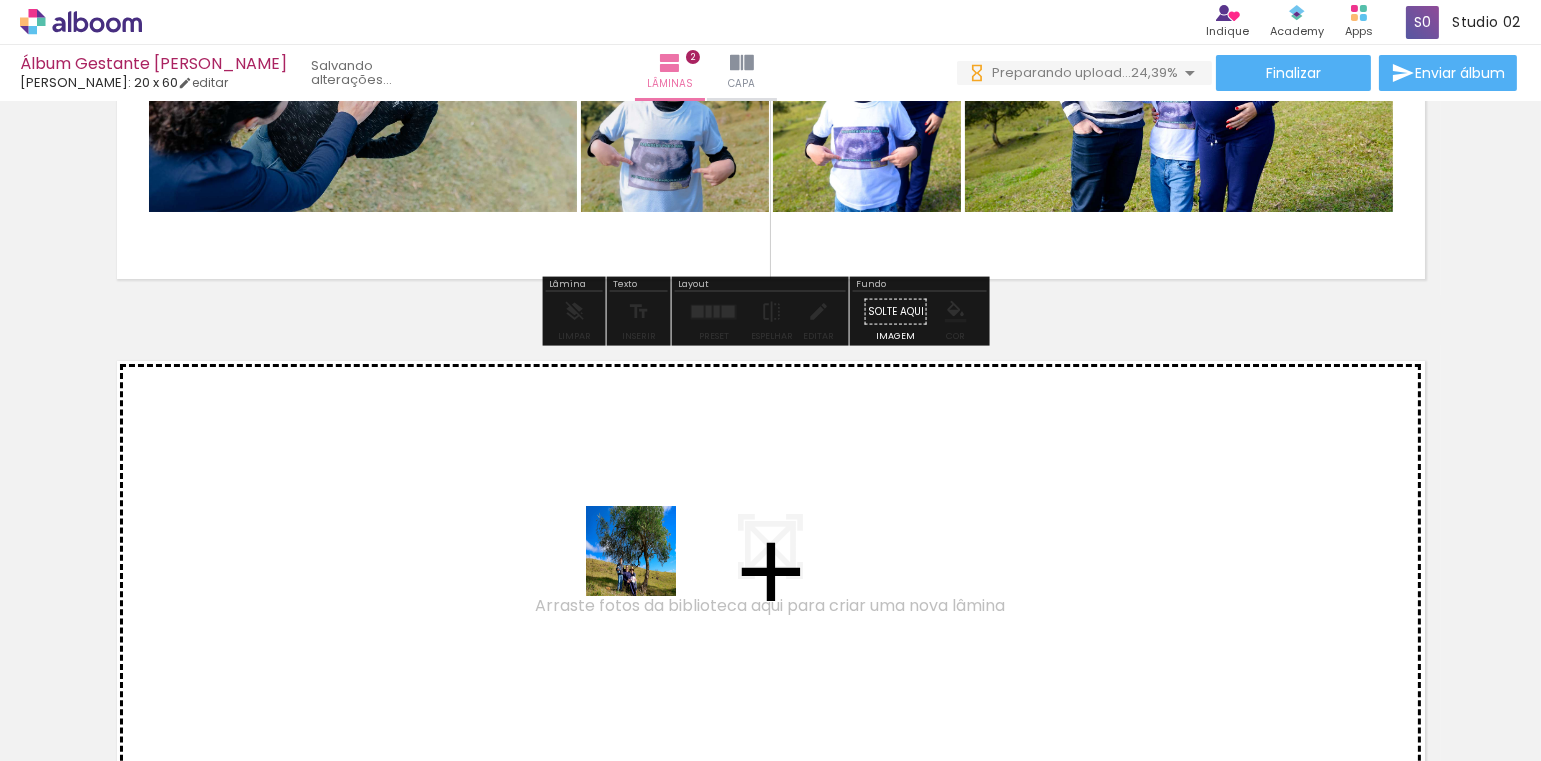 drag, startPoint x: 697, startPoint y: 704, endPoint x: 646, endPoint y: 566, distance: 147.12239 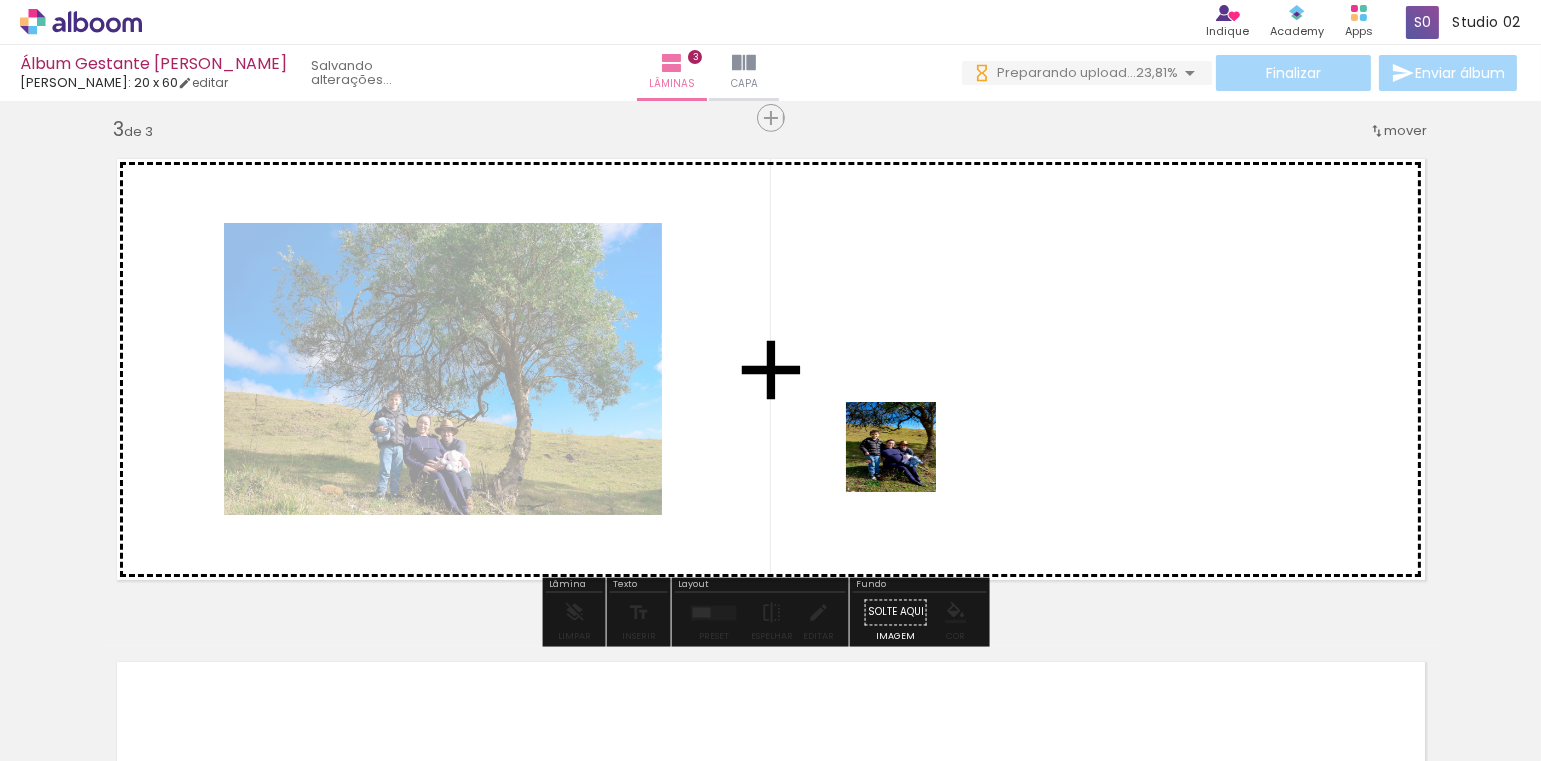 drag, startPoint x: 821, startPoint y: 719, endPoint x: 906, endPoint y: 462, distance: 270.6917 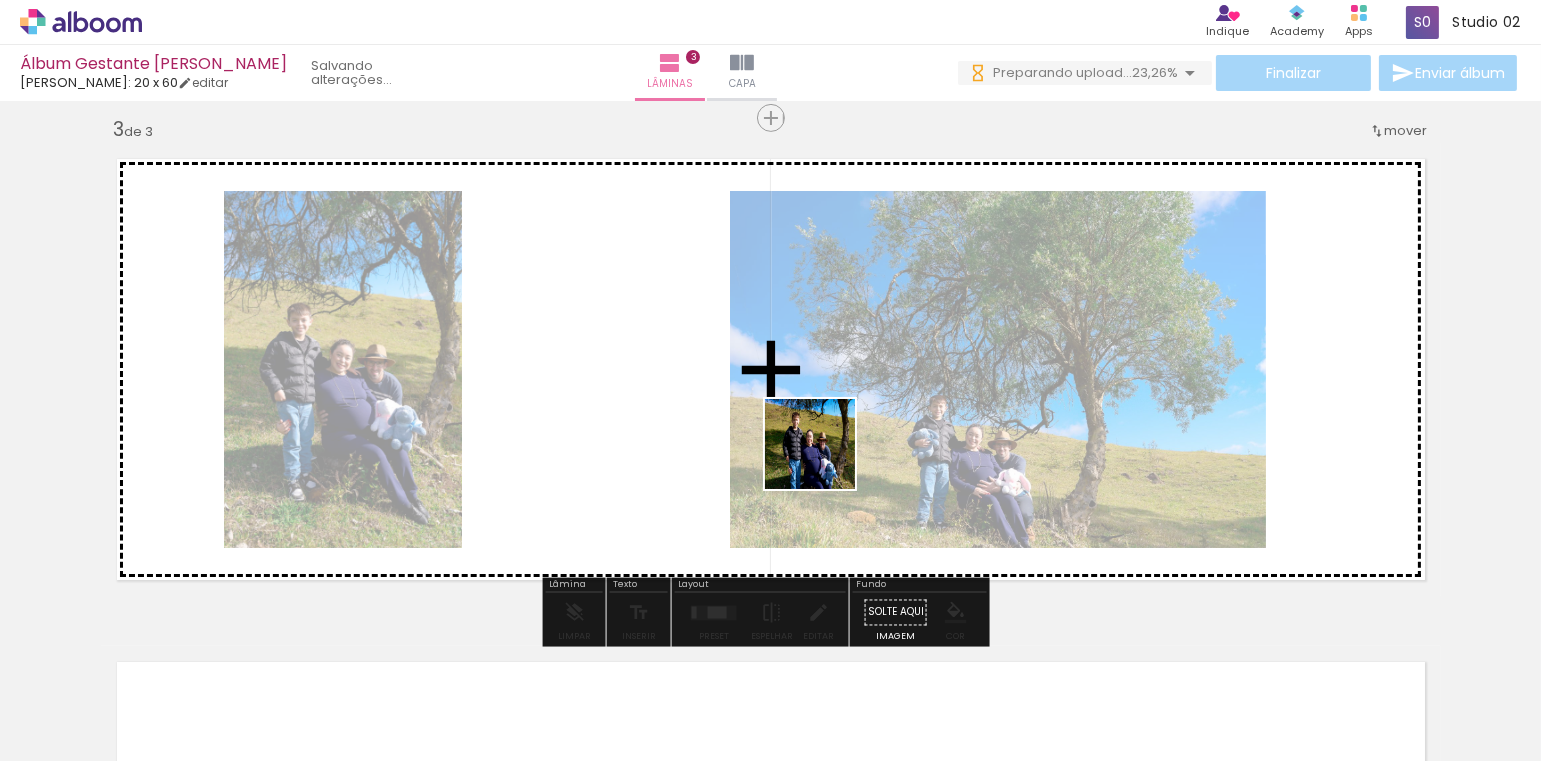 drag, startPoint x: 912, startPoint y: 688, endPoint x: 865, endPoint y: 477, distance: 216.17123 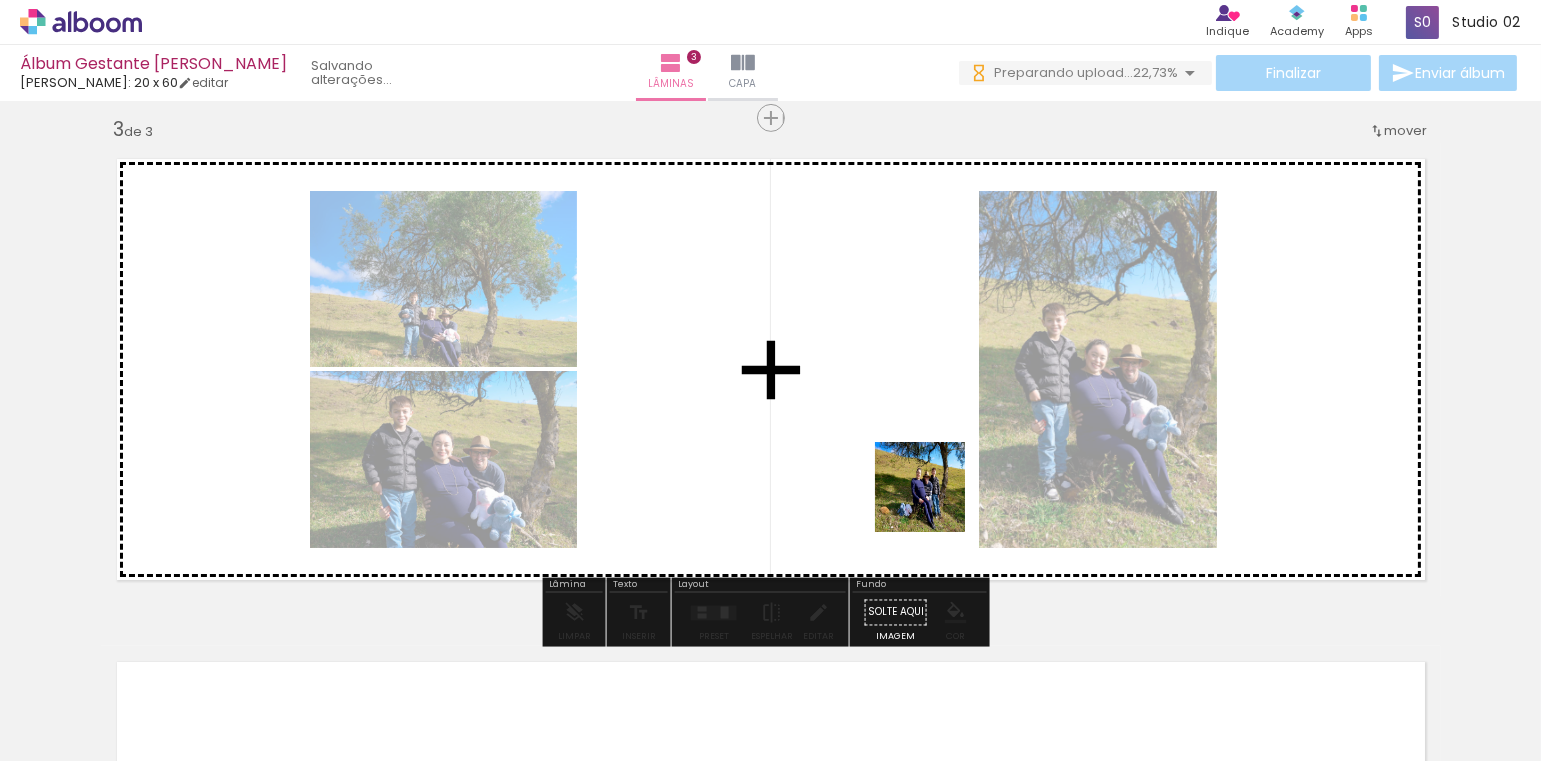 drag, startPoint x: 1021, startPoint y: 653, endPoint x: 1007, endPoint y: 559, distance: 95.036835 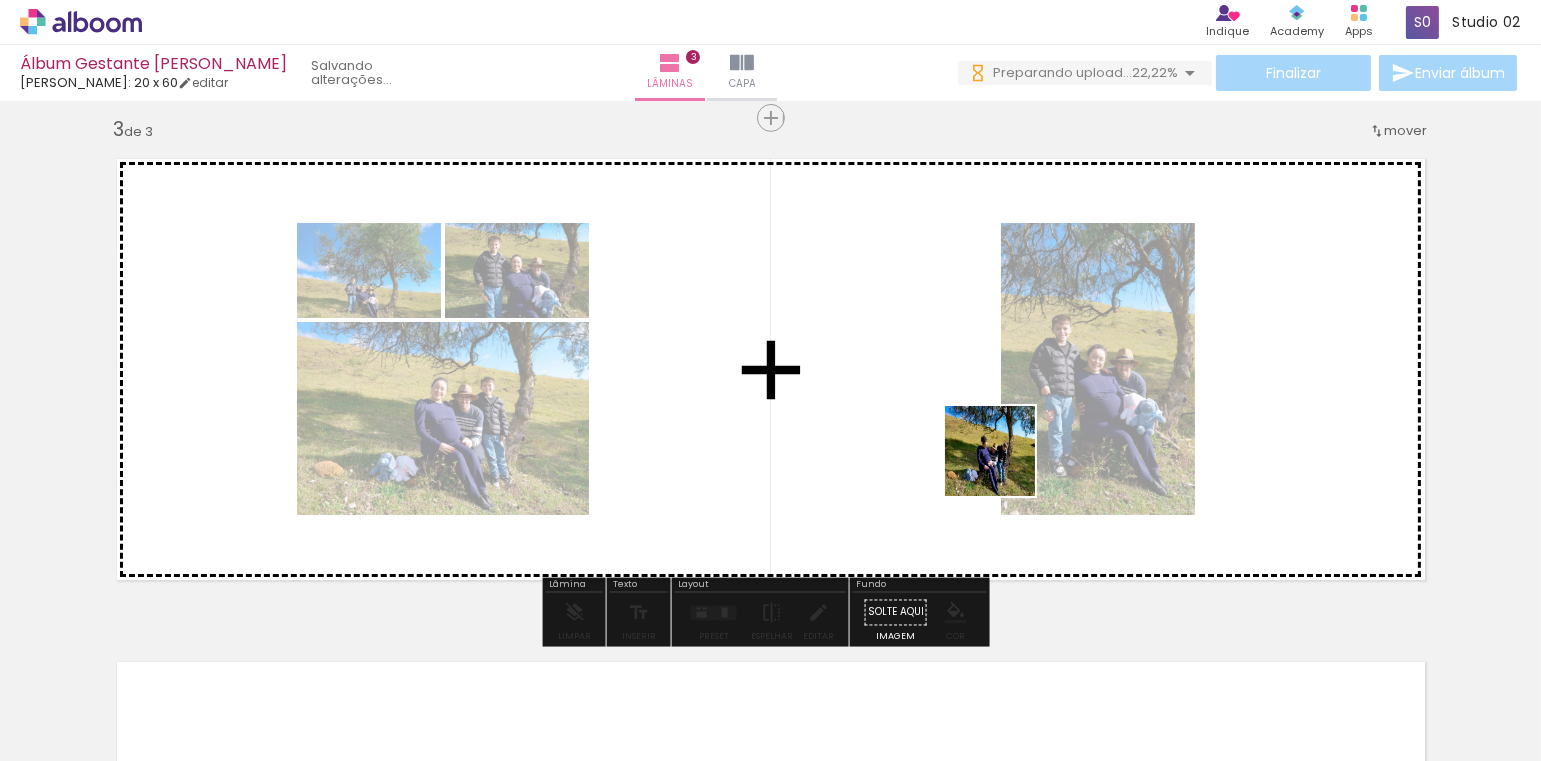 drag, startPoint x: 1147, startPoint y: 707, endPoint x: 999, endPoint y: 455, distance: 292.24646 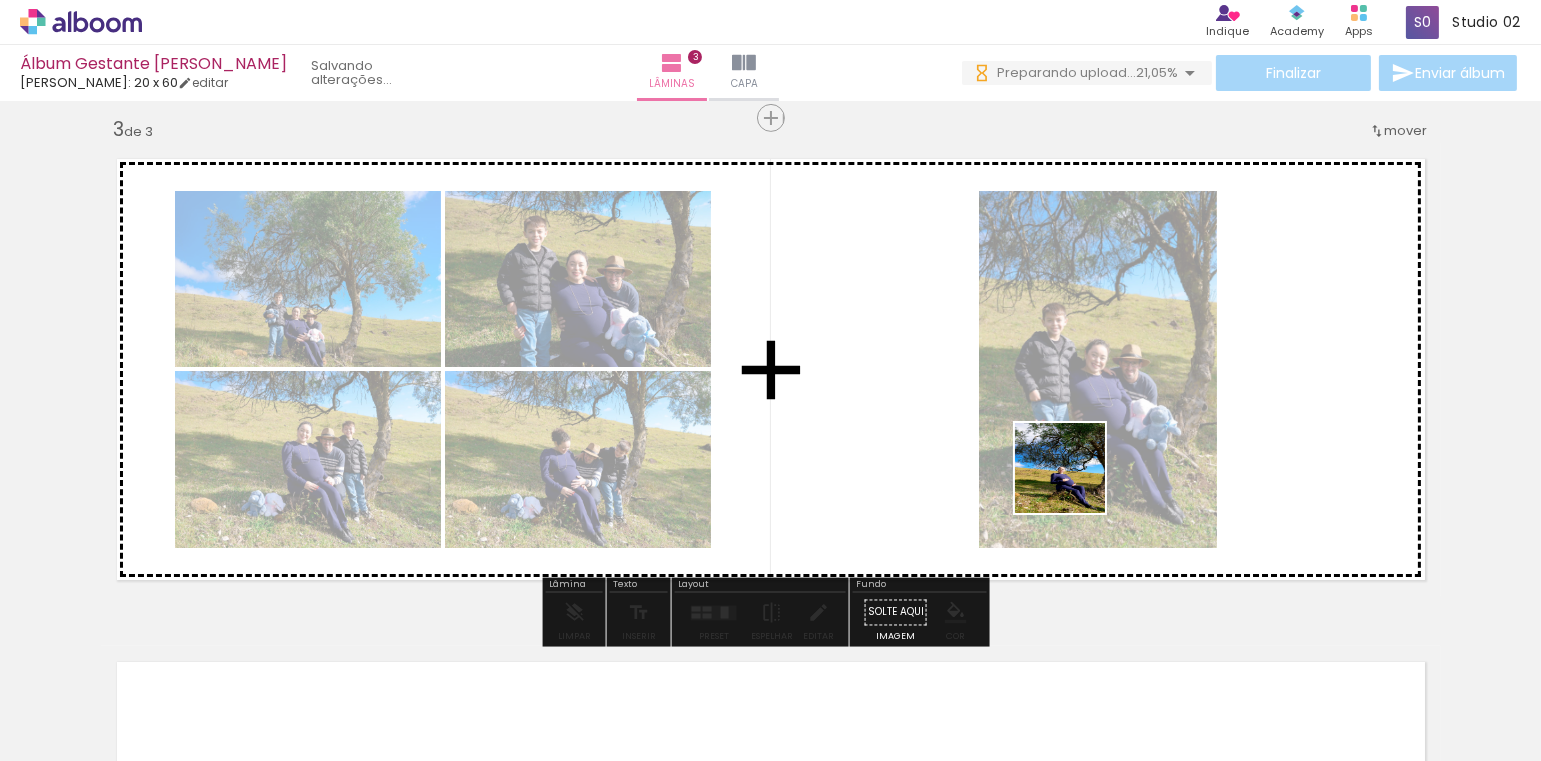 drag, startPoint x: 1247, startPoint y: 705, endPoint x: 1133, endPoint y: 510, distance: 225.87828 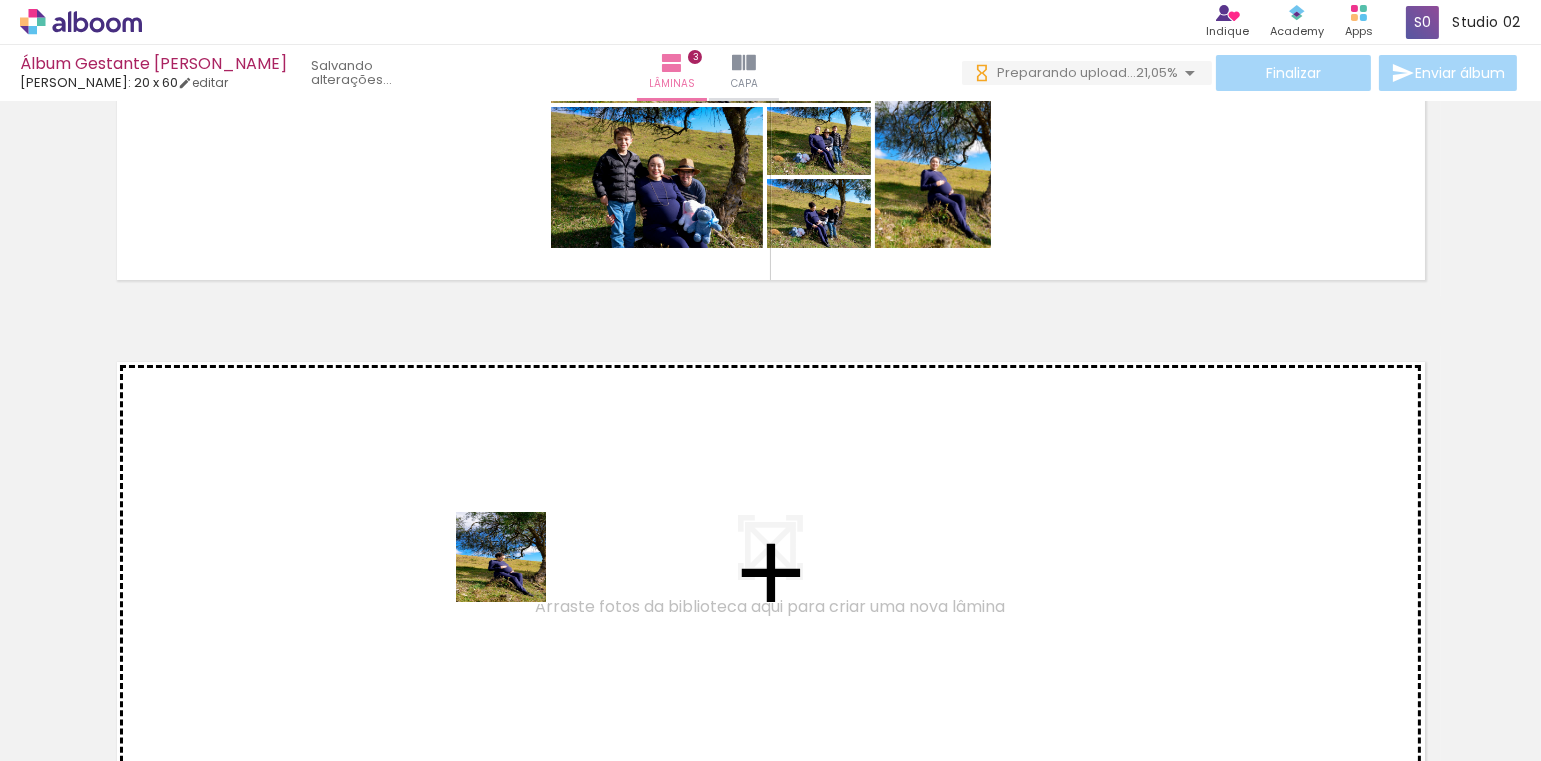 drag, startPoint x: 469, startPoint y: 706, endPoint x: 528, endPoint y: 559, distance: 158.39824 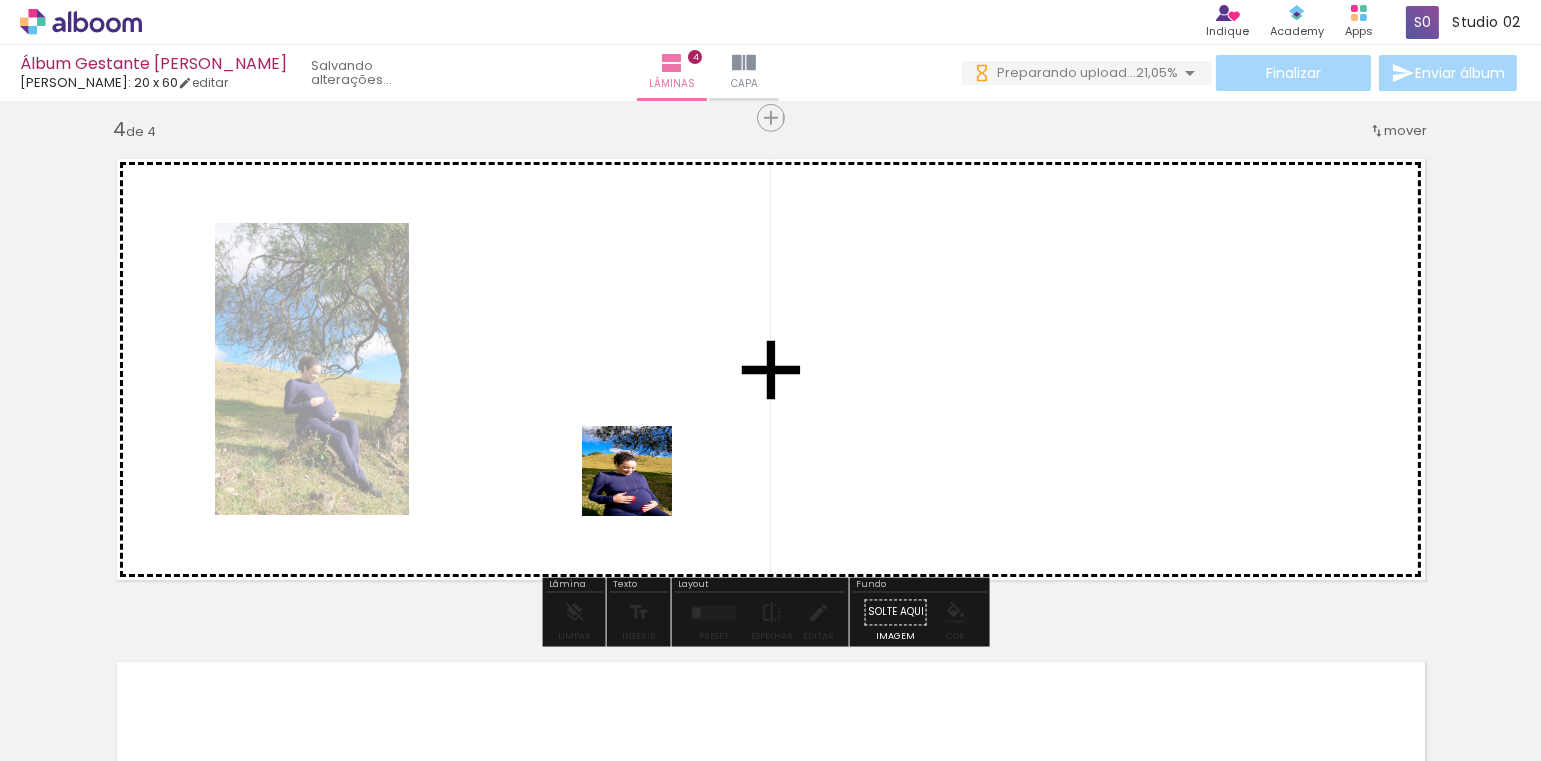drag, startPoint x: 597, startPoint y: 698, endPoint x: 714, endPoint y: 530, distance: 204.72665 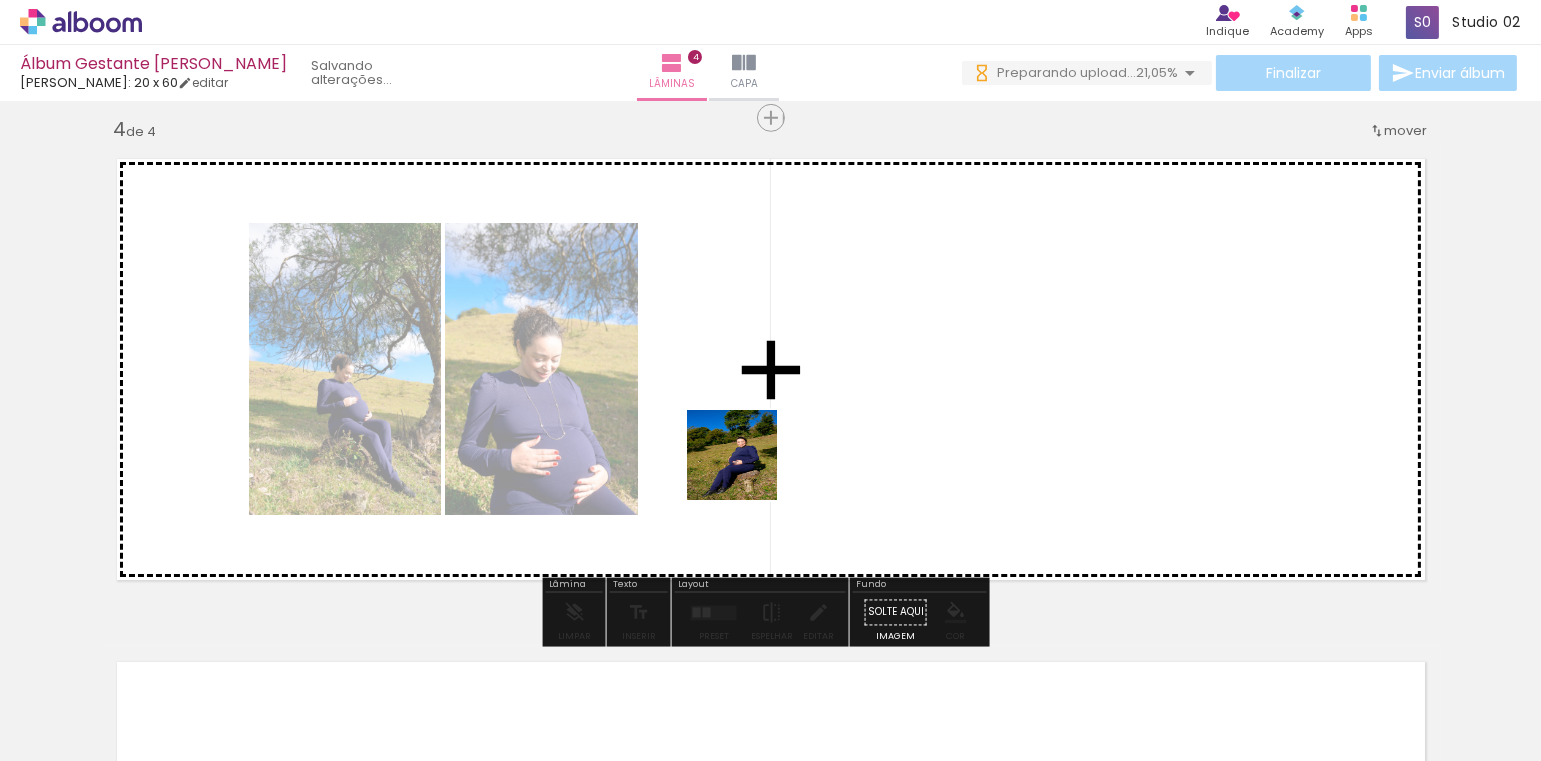 drag, startPoint x: 696, startPoint y: 700, endPoint x: 821, endPoint y: 586, distance: 169.17743 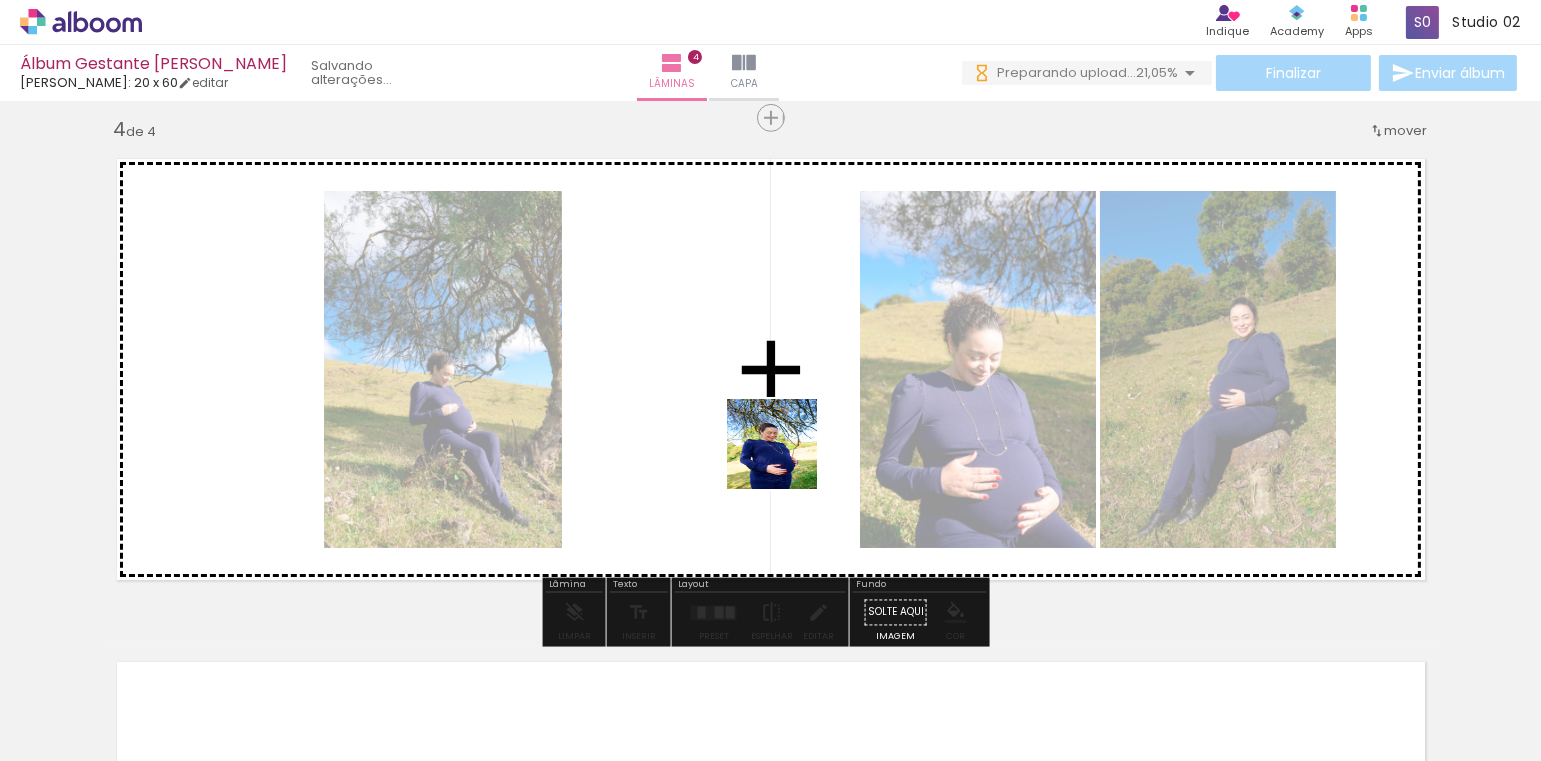 drag, startPoint x: 810, startPoint y: 712, endPoint x: 858, endPoint y: 525, distance: 193.06216 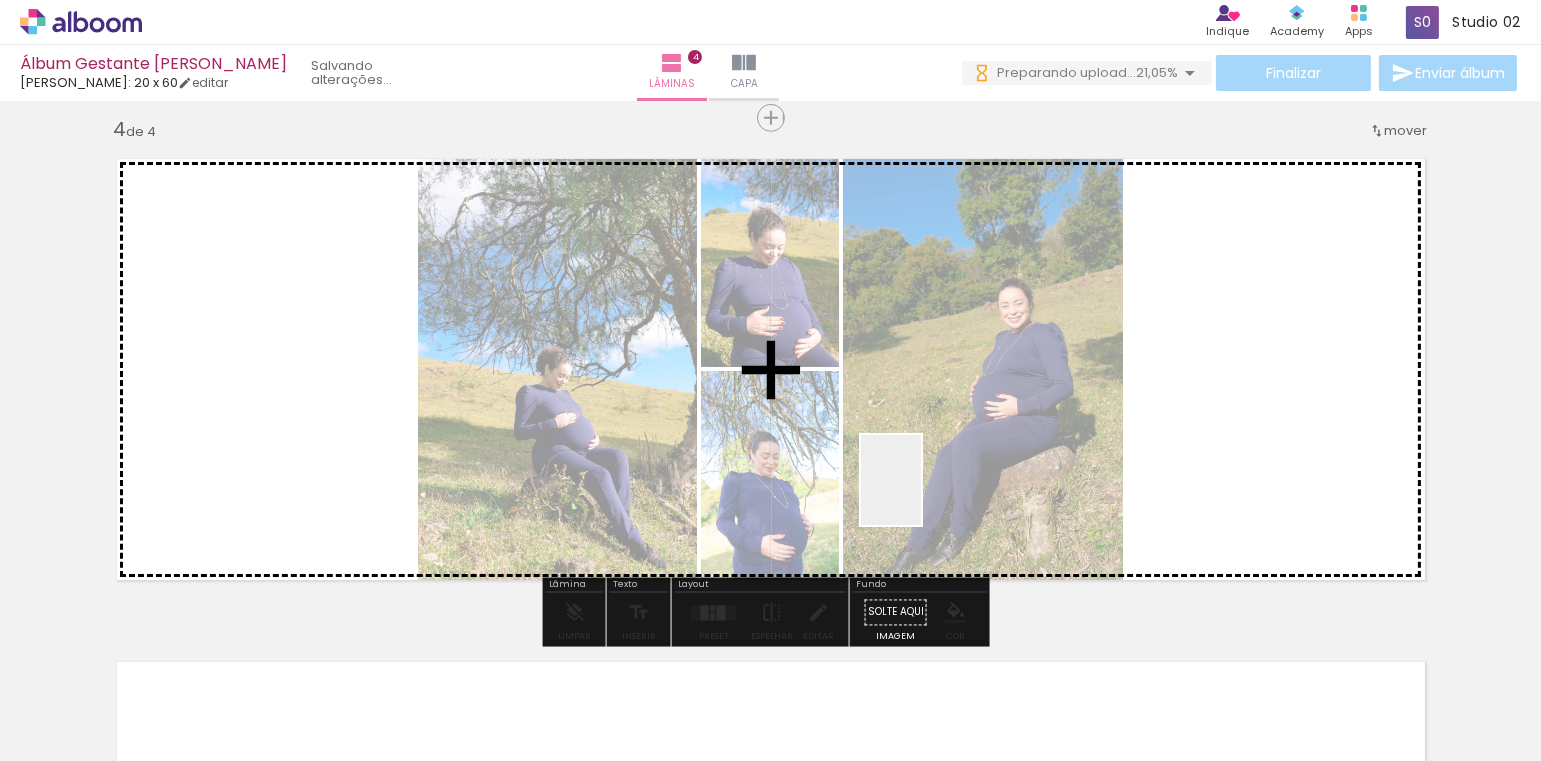 drag, startPoint x: 920, startPoint y: 624, endPoint x: 986, endPoint y: 560, distance: 91.93476 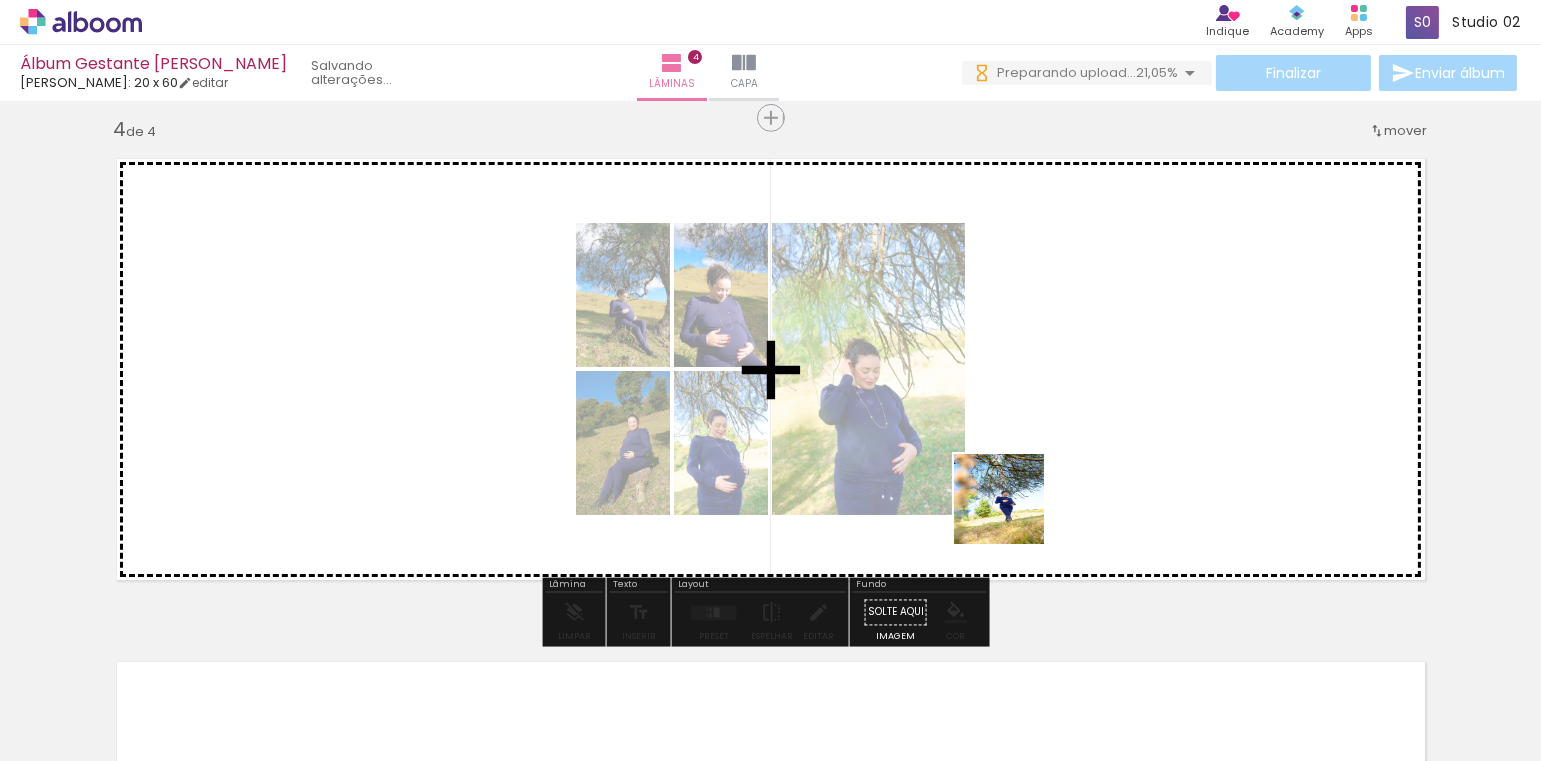drag, startPoint x: 1030, startPoint y: 713, endPoint x: 1041, endPoint y: 530, distance: 183.3303 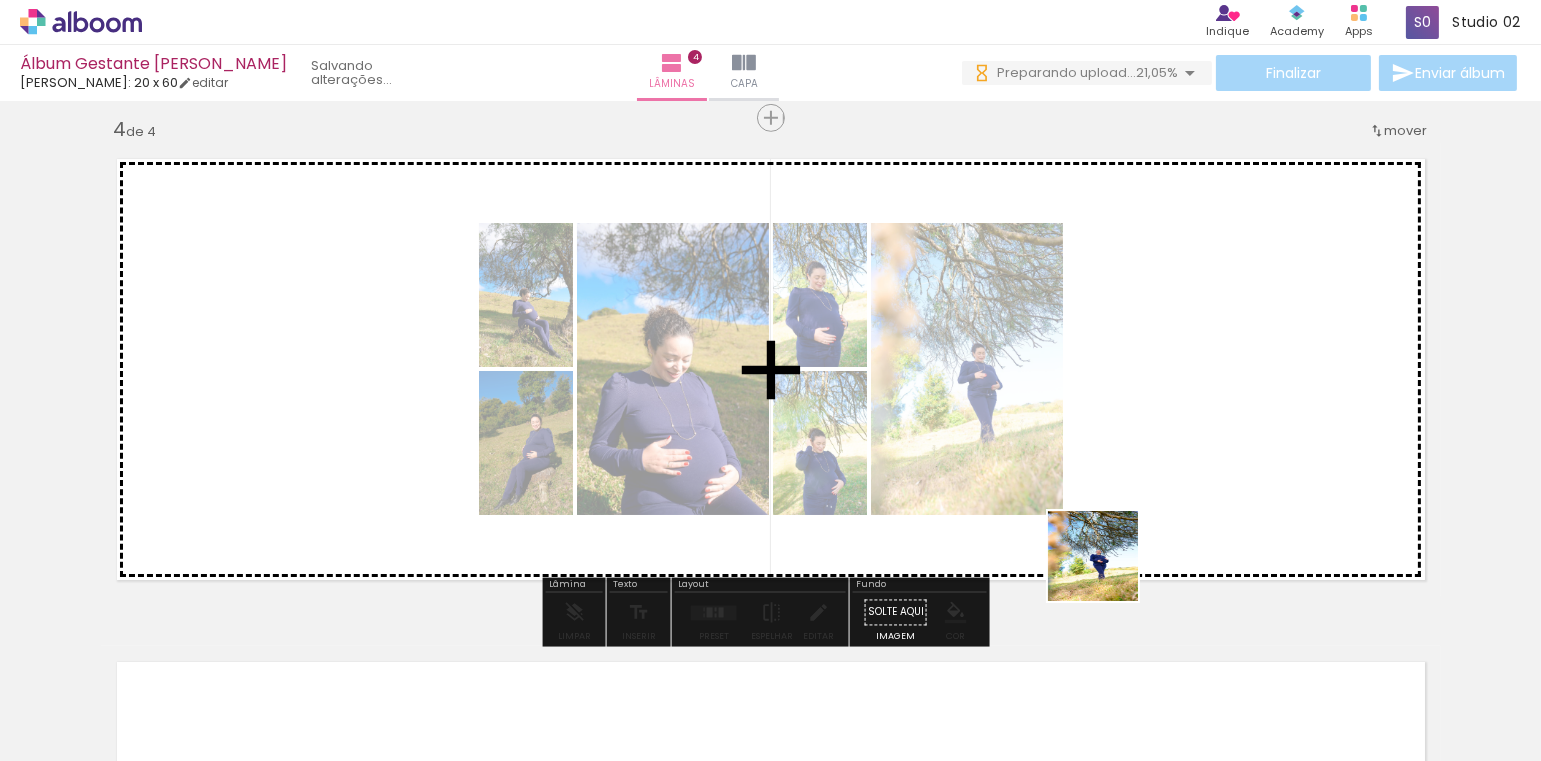 drag, startPoint x: 1118, startPoint y: 630, endPoint x: 1180, endPoint y: 567, distance: 88.391174 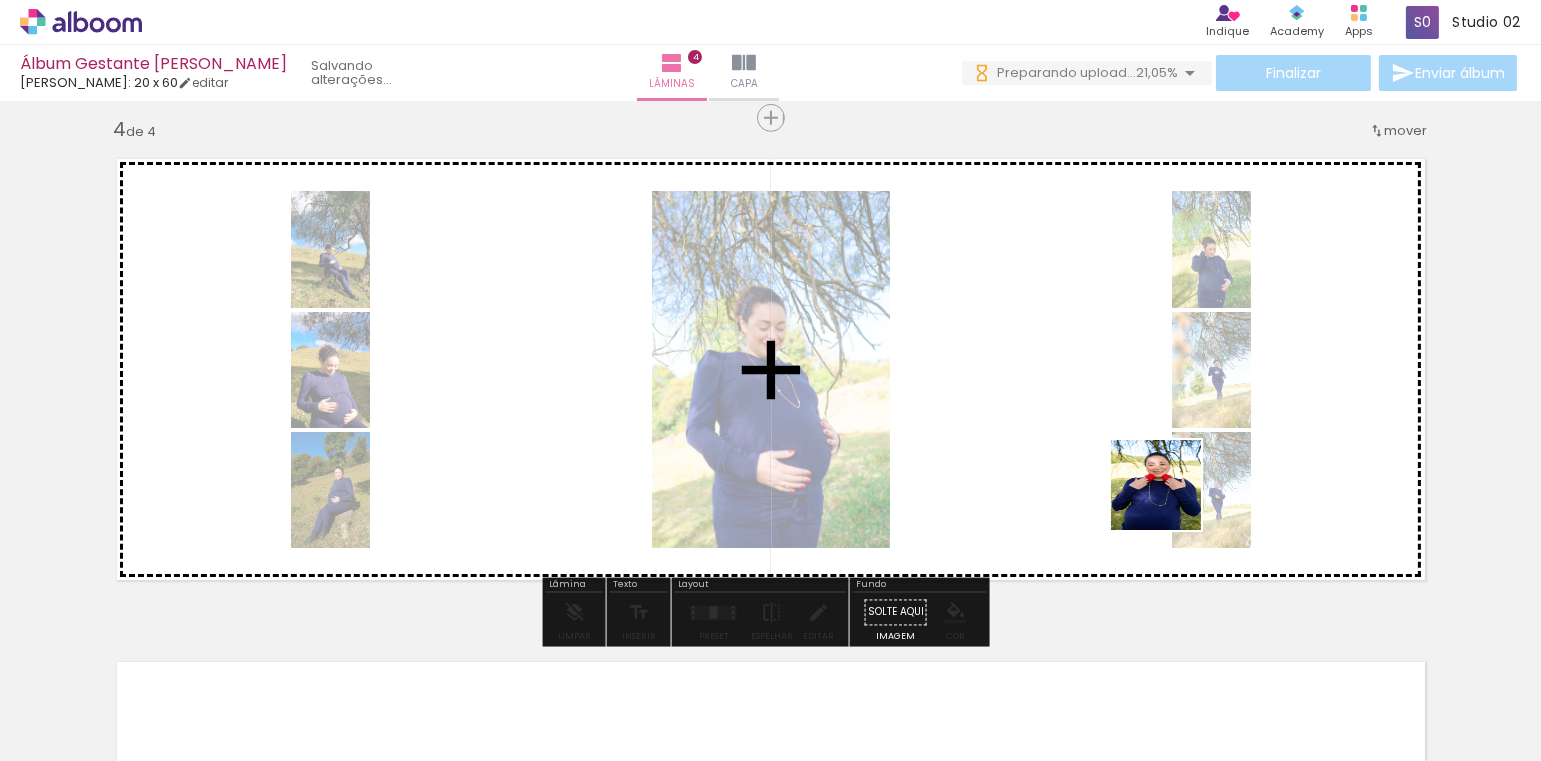 drag, startPoint x: 1263, startPoint y: 717, endPoint x: 1170, endPoint y: 499, distance: 237.00844 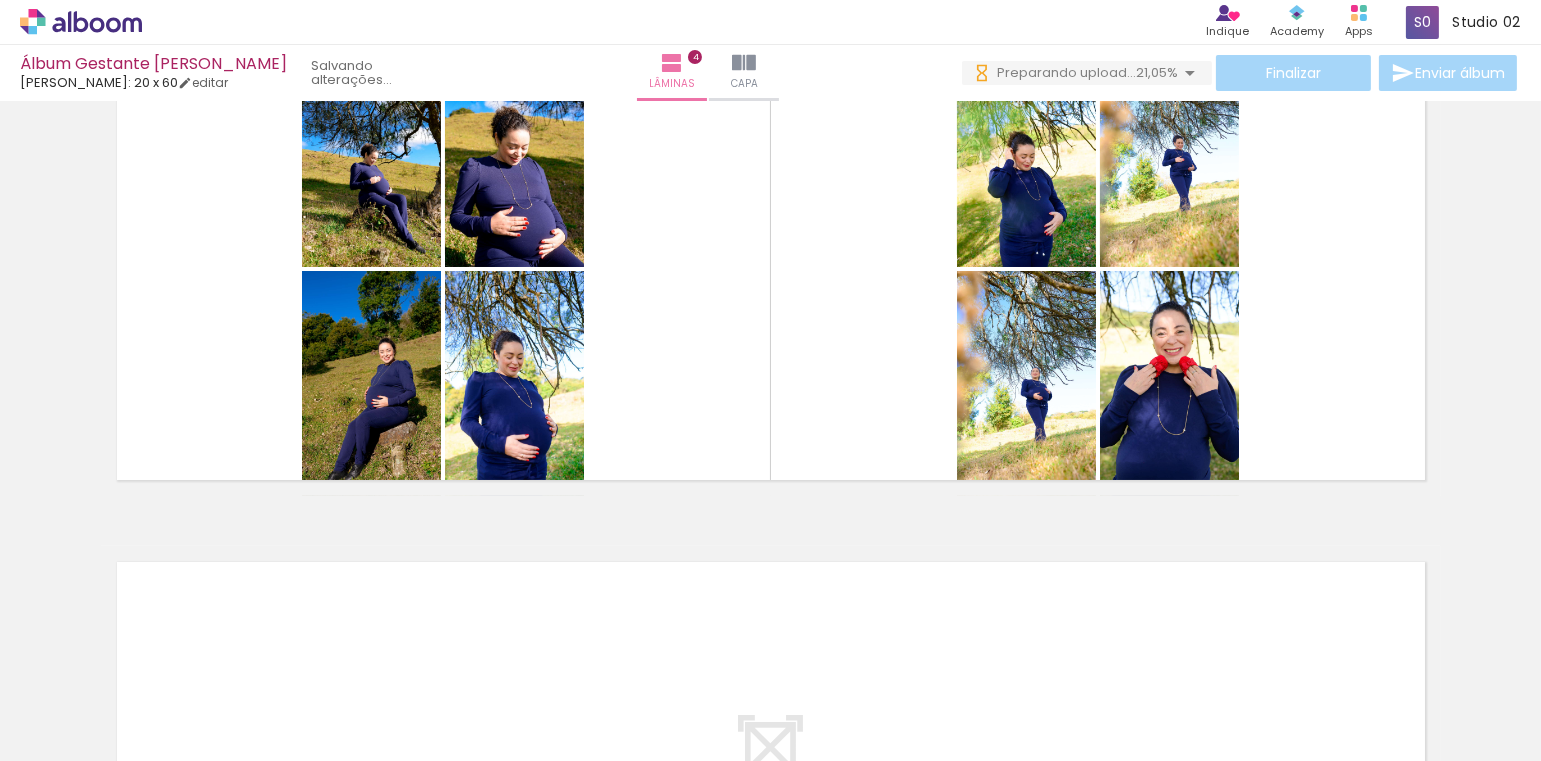 scroll, scrollTop: 0, scrollLeft: 3673, axis: horizontal 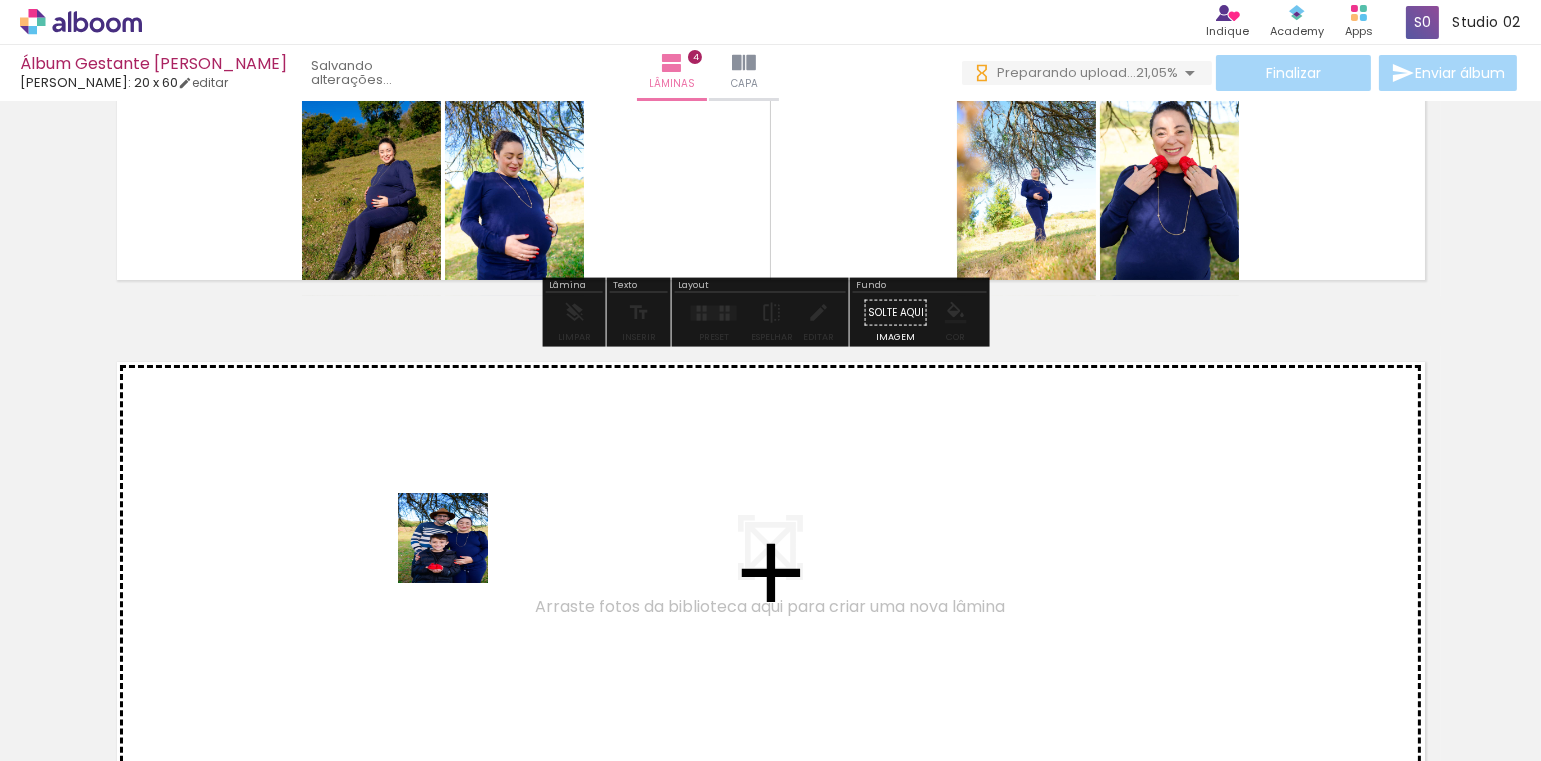 drag, startPoint x: 370, startPoint y: 707, endPoint x: 462, endPoint y: 551, distance: 181.1077 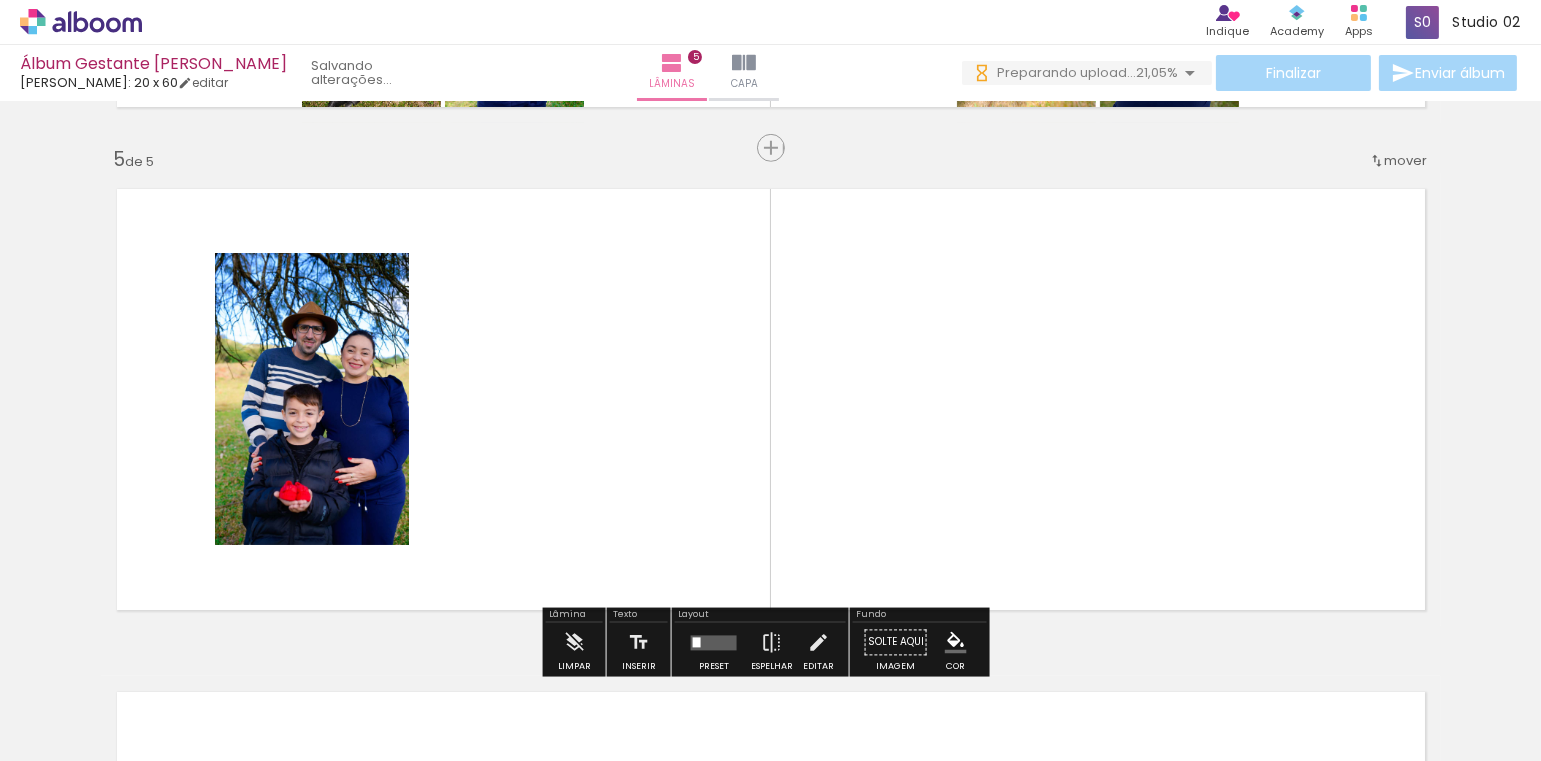 scroll, scrollTop: 2029, scrollLeft: 0, axis: vertical 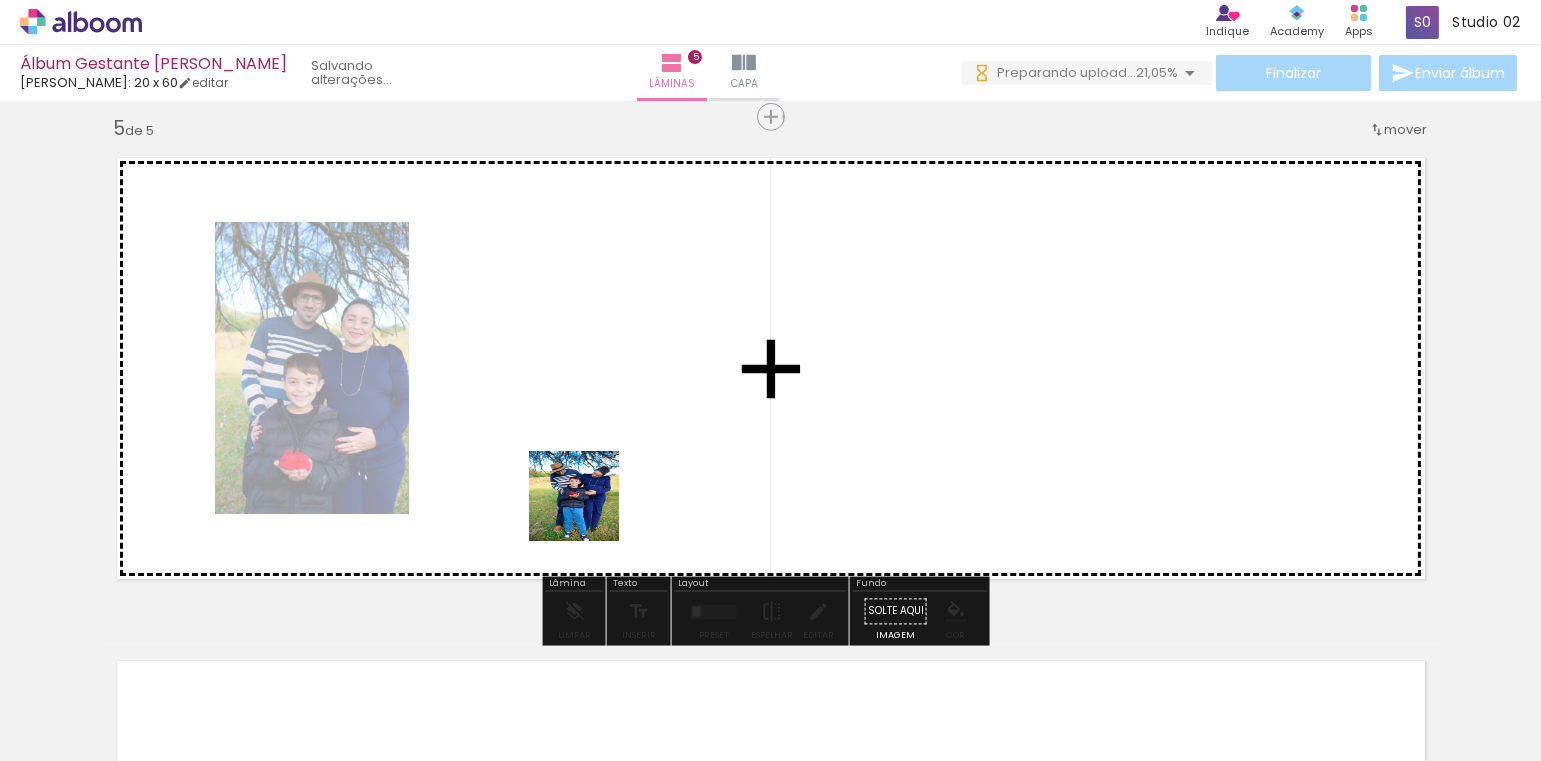 drag, startPoint x: 480, startPoint y: 703, endPoint x: 631, endPoint y: 542, distance: 220.7306 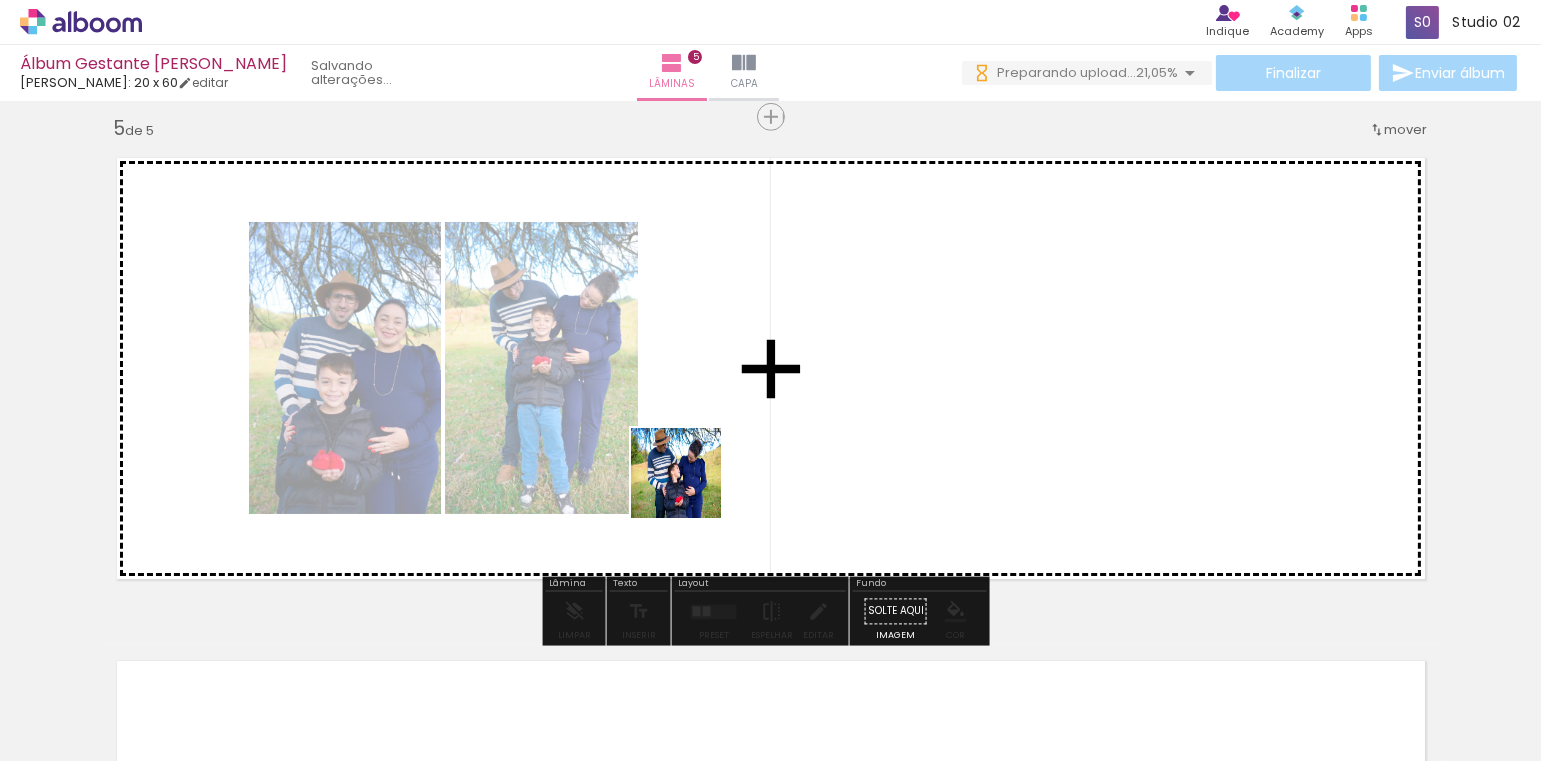 drag, startPoint x: 582, startPoint y: 705, endPoint x: 723, endPoint y: 506, distance: 243.88931 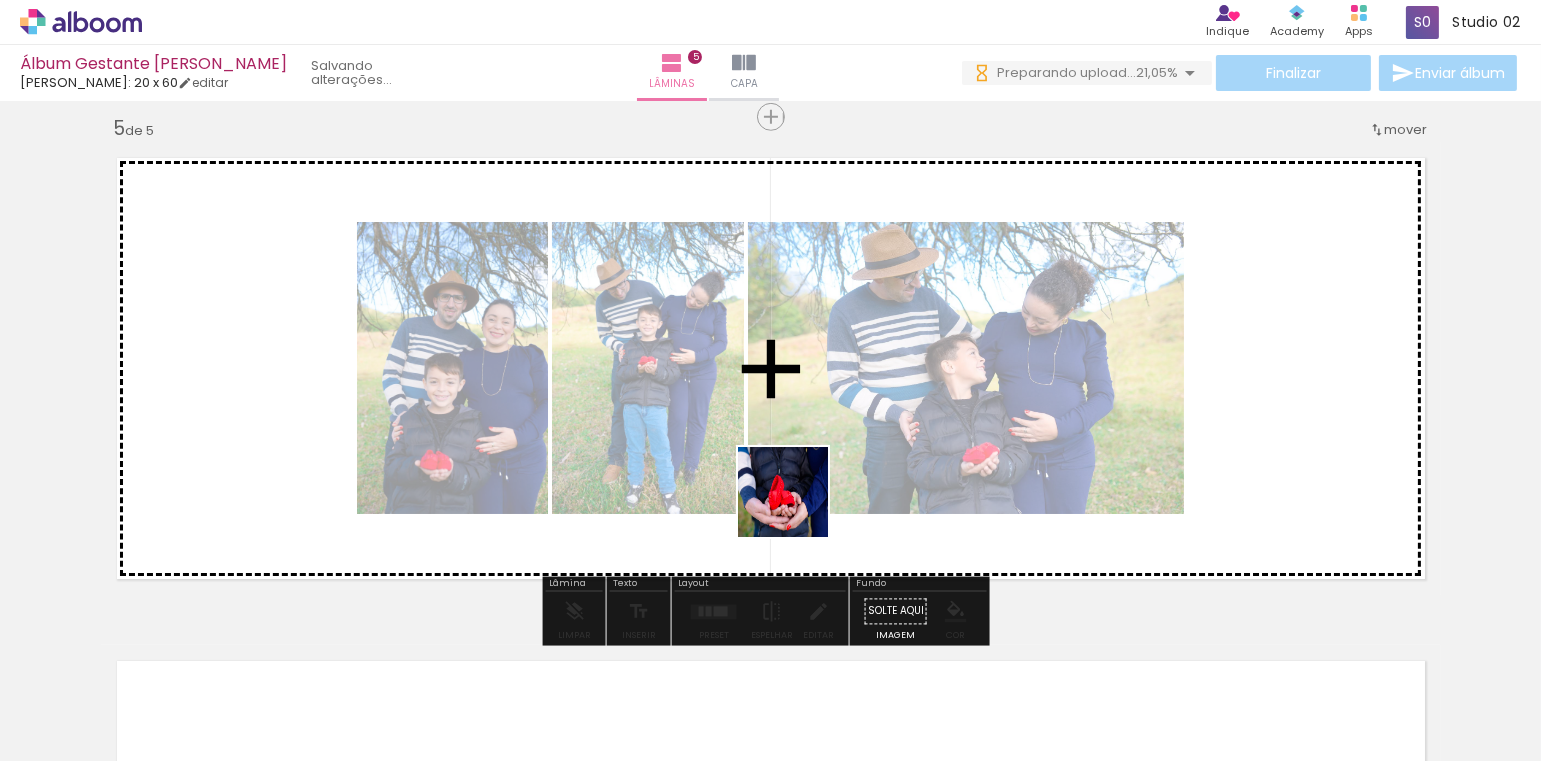 drag, startPoint x: 699, startPoint y: 706, endPoint x: 808, endPoint y: 520, distance: 215.58525 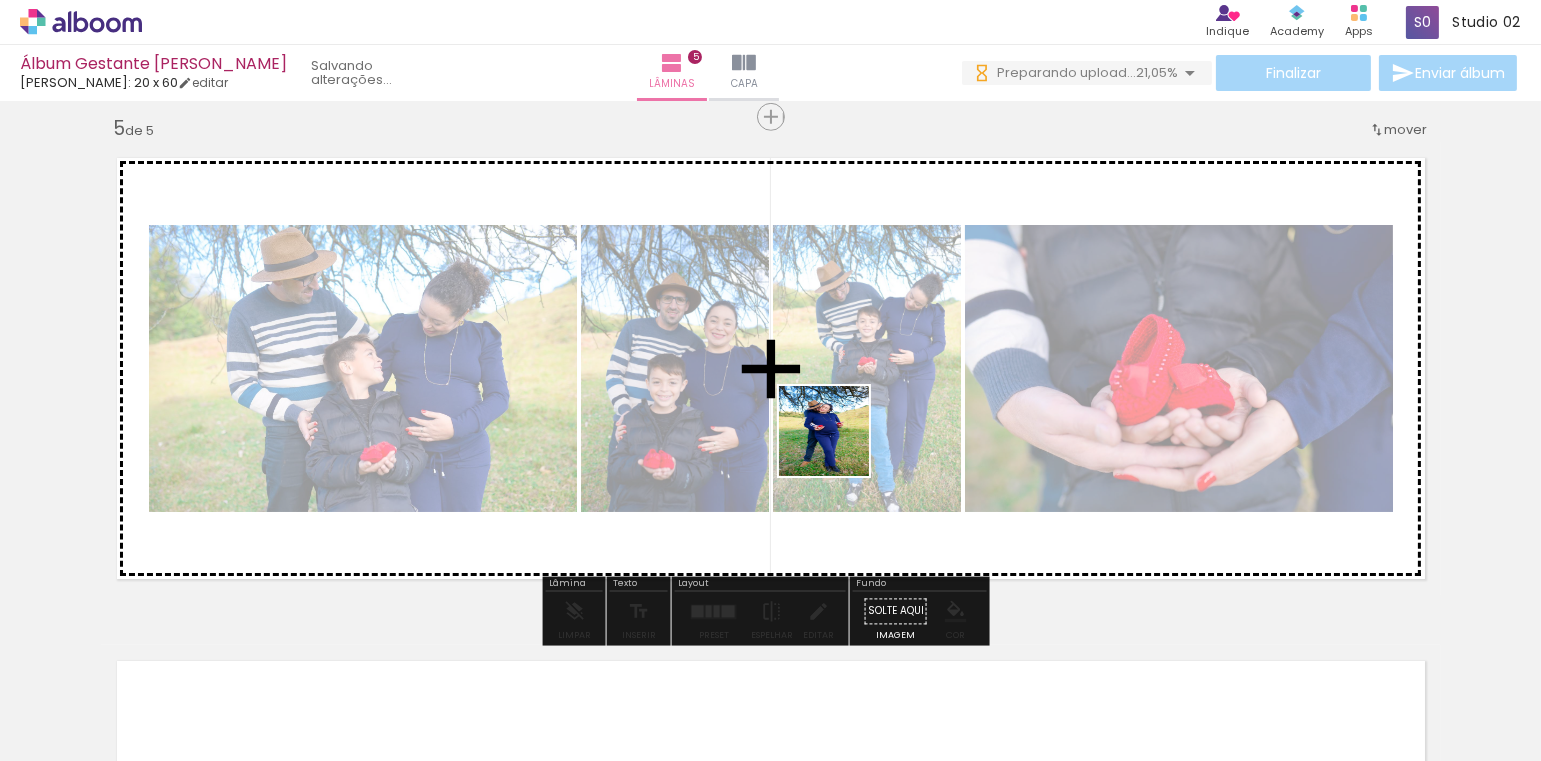 drag, startPoint x: 783, startPoint y: 702, endPoint x: 839, endPoint y: 446, distance: 262.05344 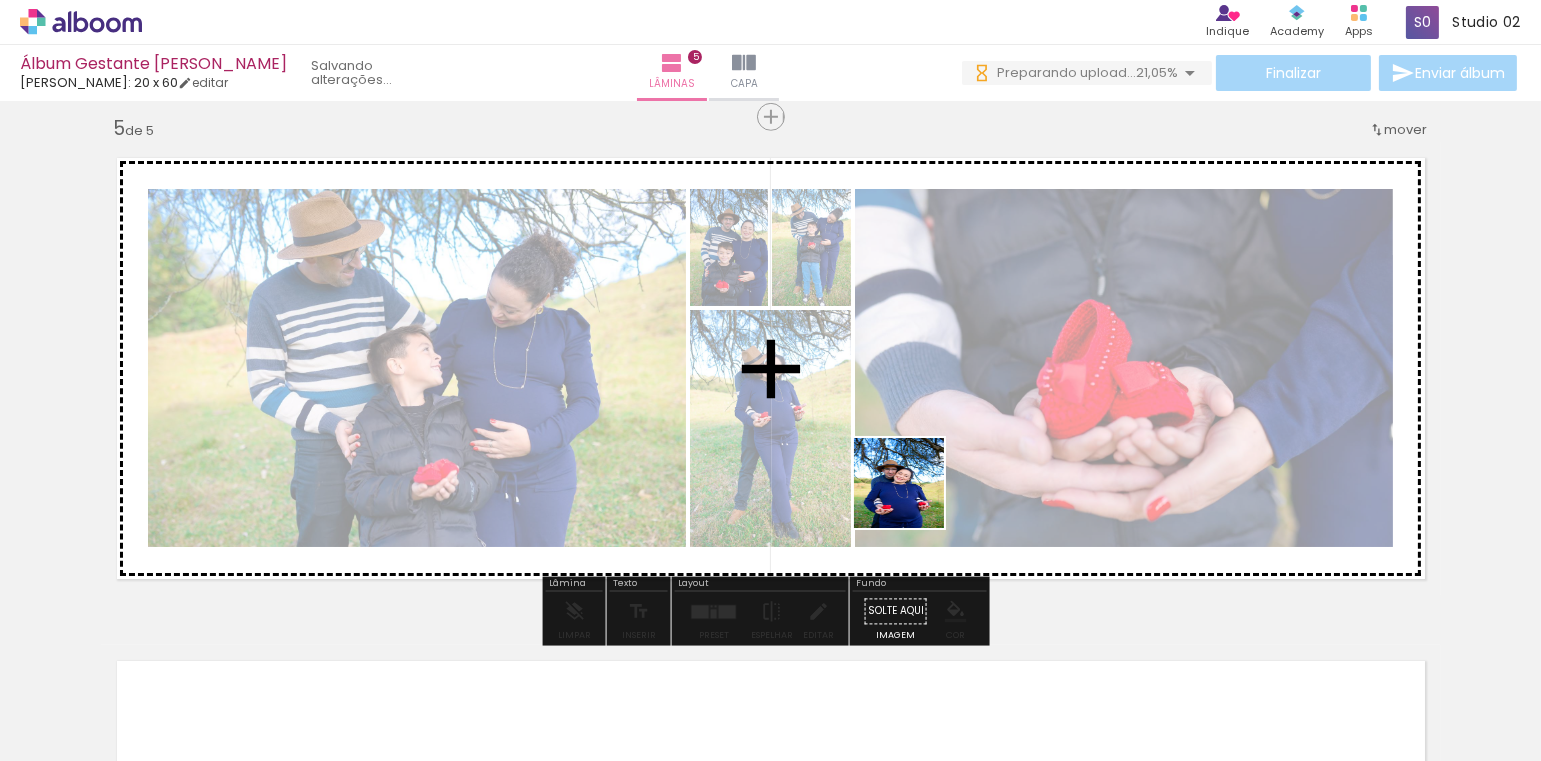 drag, startPoint x: 904, startPoint y: 708, endPoint x: 933, endPoint y: 536, distance: 174.42764 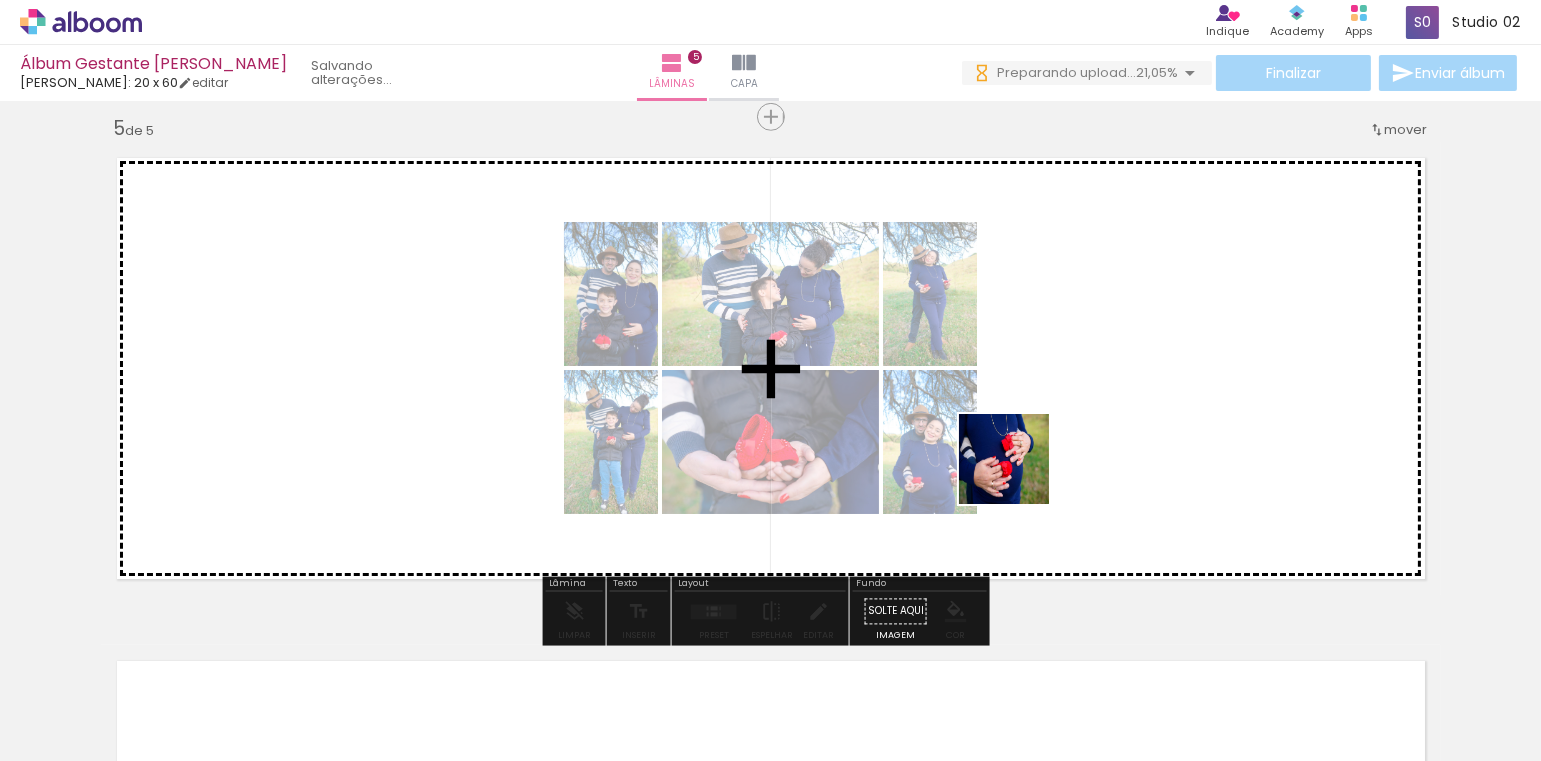 drag, startPoint x: 1008, startPoint y: 704, endPoint x: 1036, endPoint y: 557, distance: 149.64291 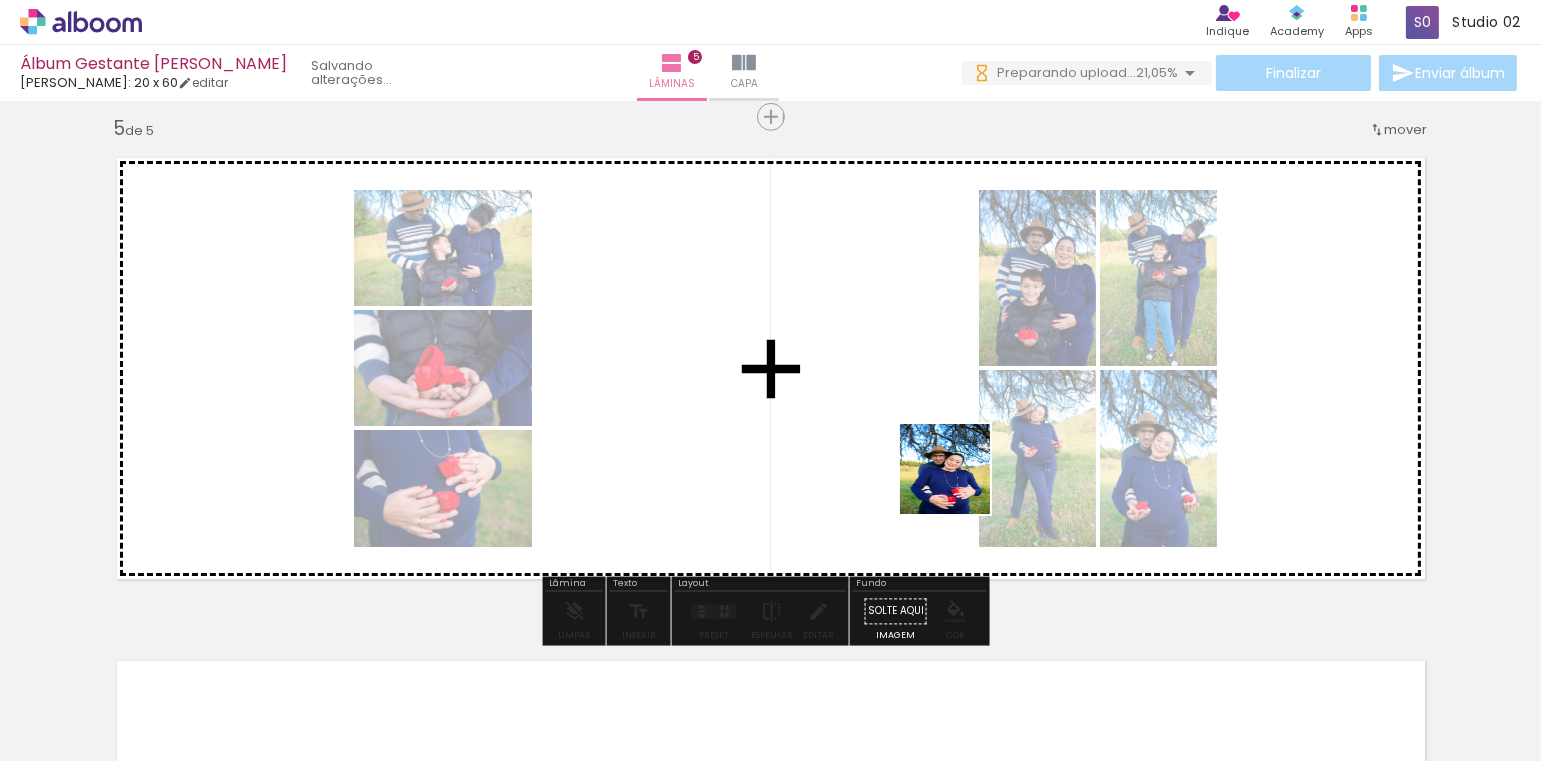 drag, startPoint x: 1099, startPoint y: 697, endPoint x: 960, endPoint y: 484, distance: 254.34229 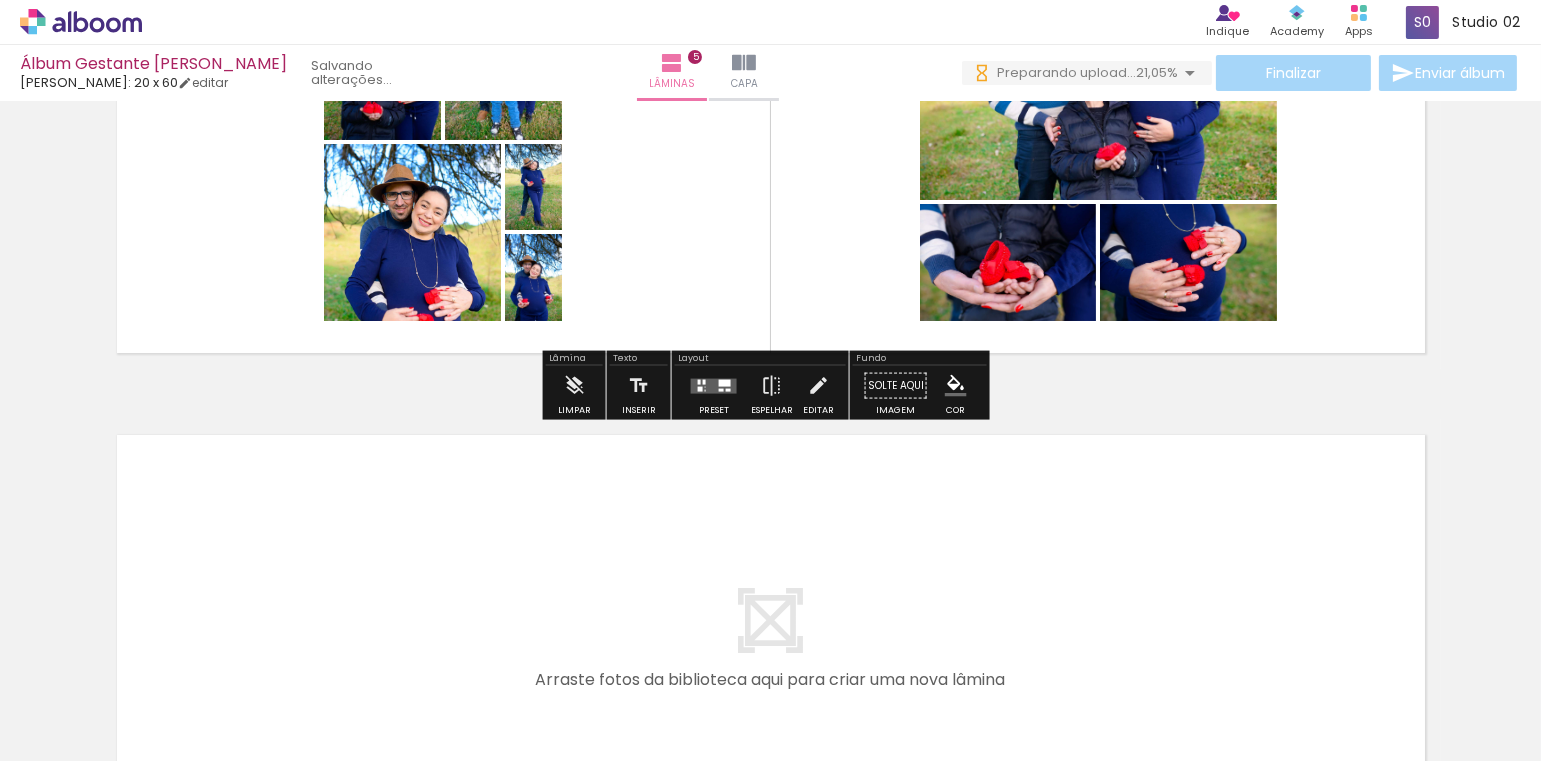 scroll, scrollTop: 2329, scrollLeft: 0, axis: vertical 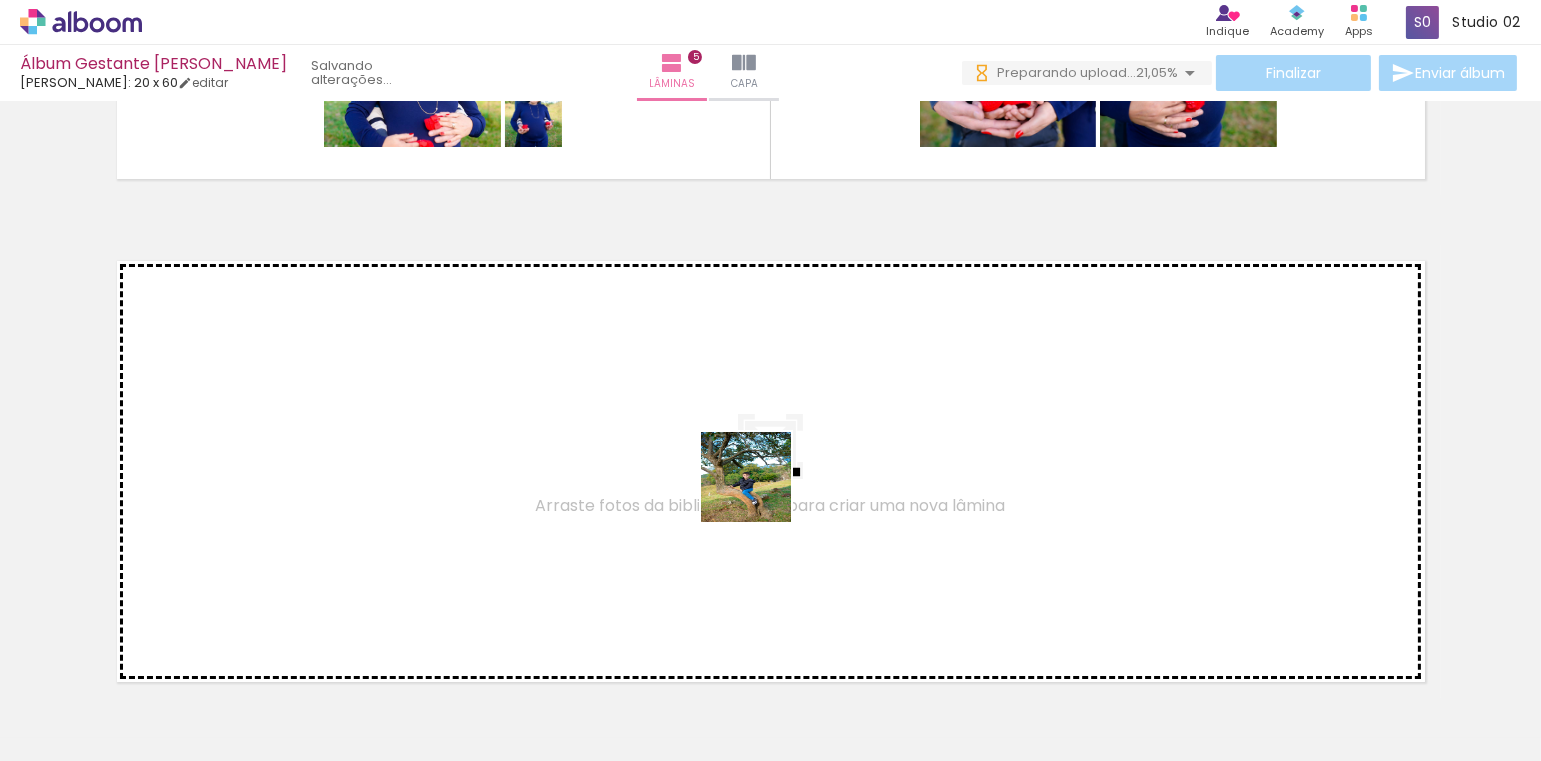 drag, startPoint x: 686, startPoint y: 717, endPoint x: 761, endPoint y: 492, distance: 237.17082 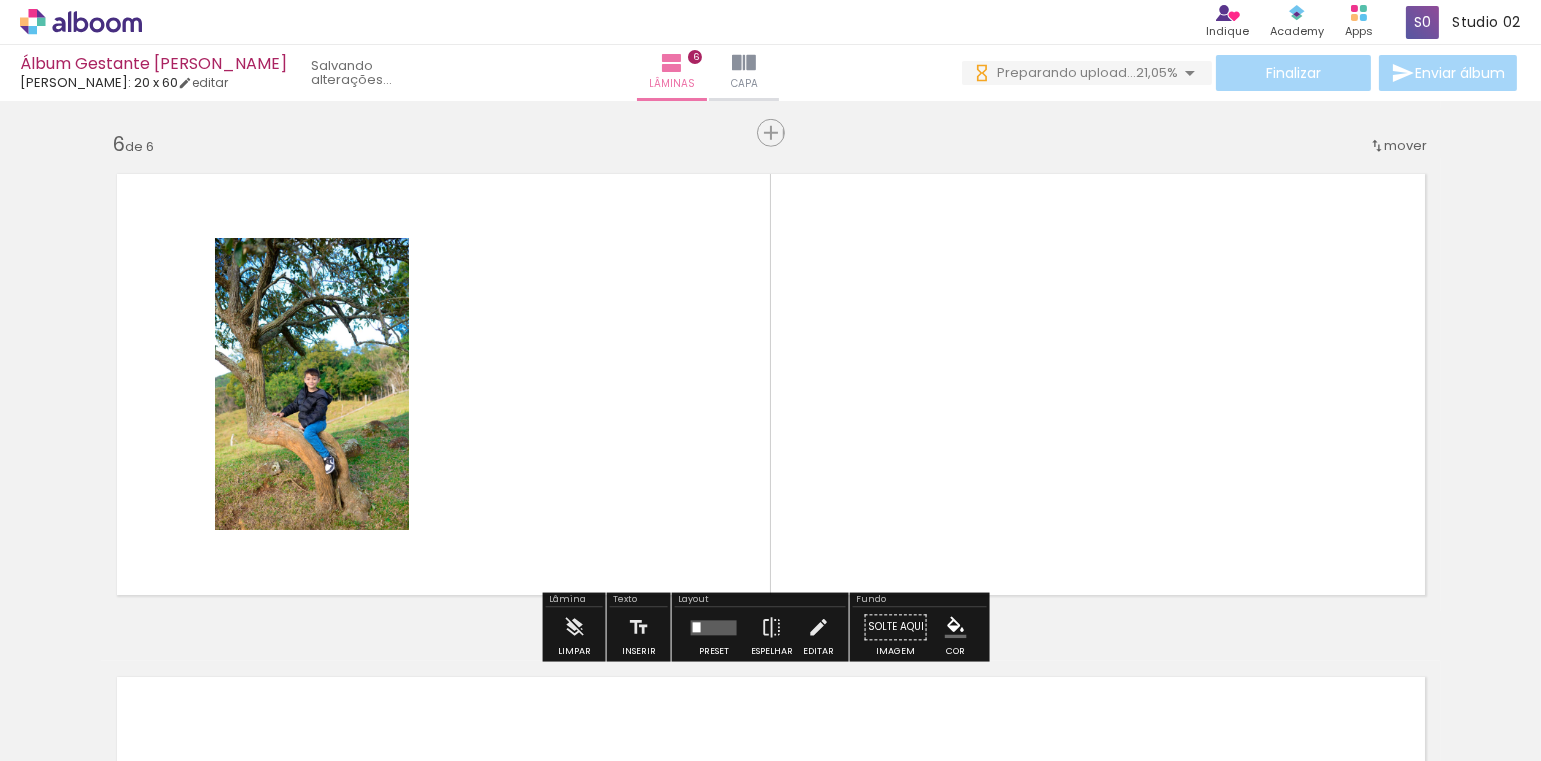 scroll, scrollTop: 2531, scrollLeft: 0, axis: vertical 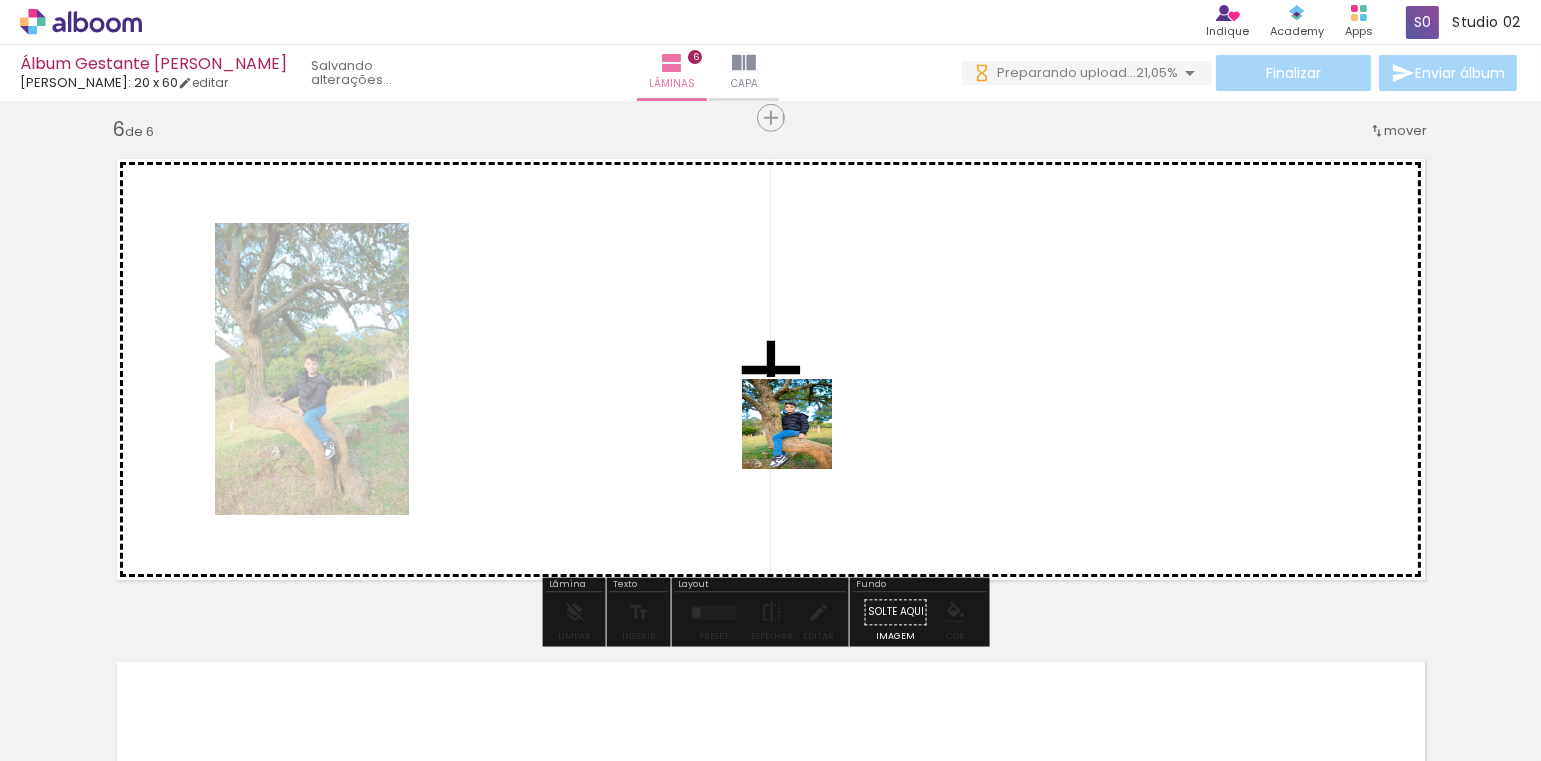 drag, startPoint x: 787, startPoint y: 701, endPoint x: 814, endPoint y: 404, distance: 298.22476 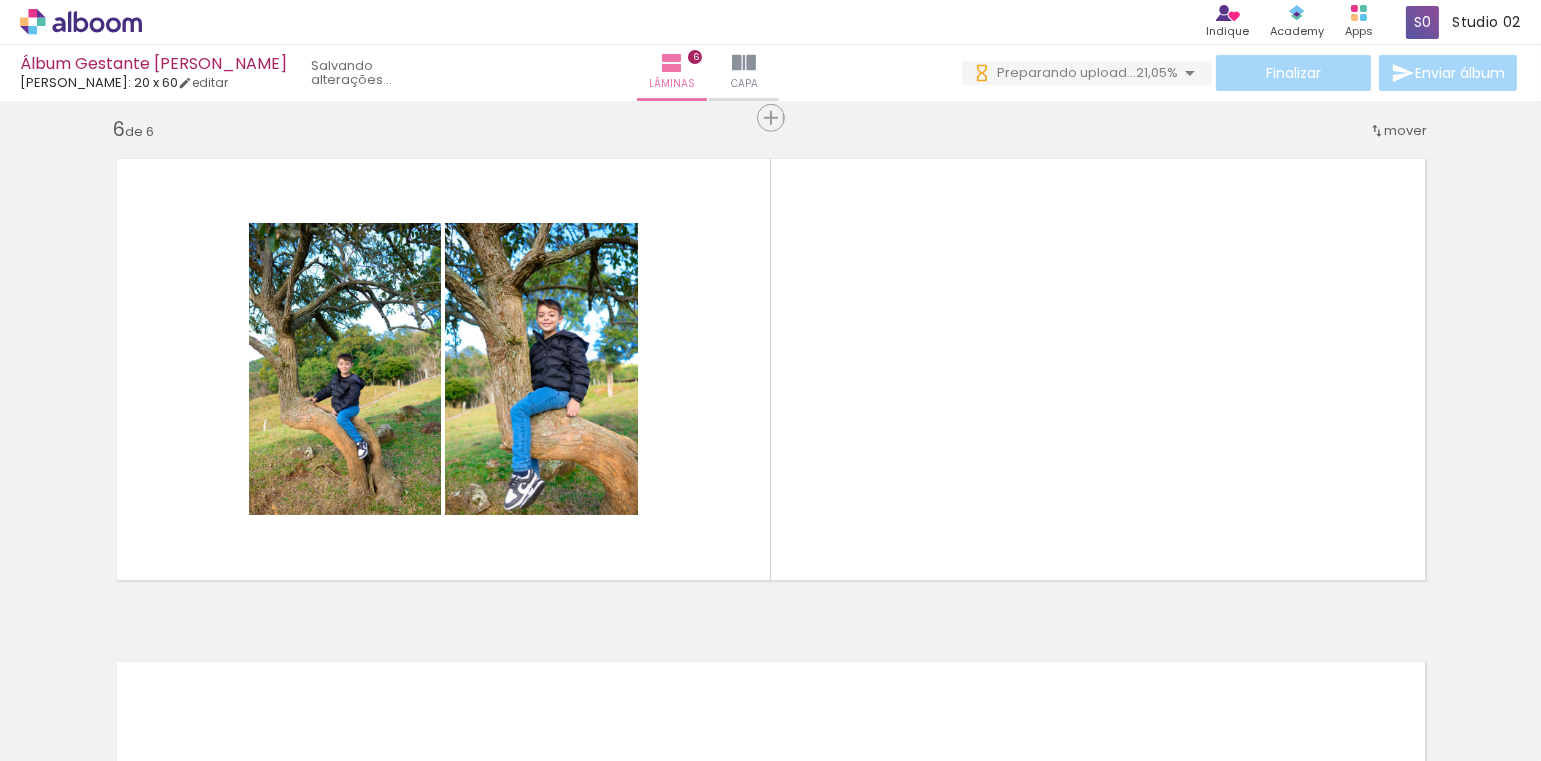 scroll, scrollTop: 0, scrollLeft: 5478, axis: horizontal 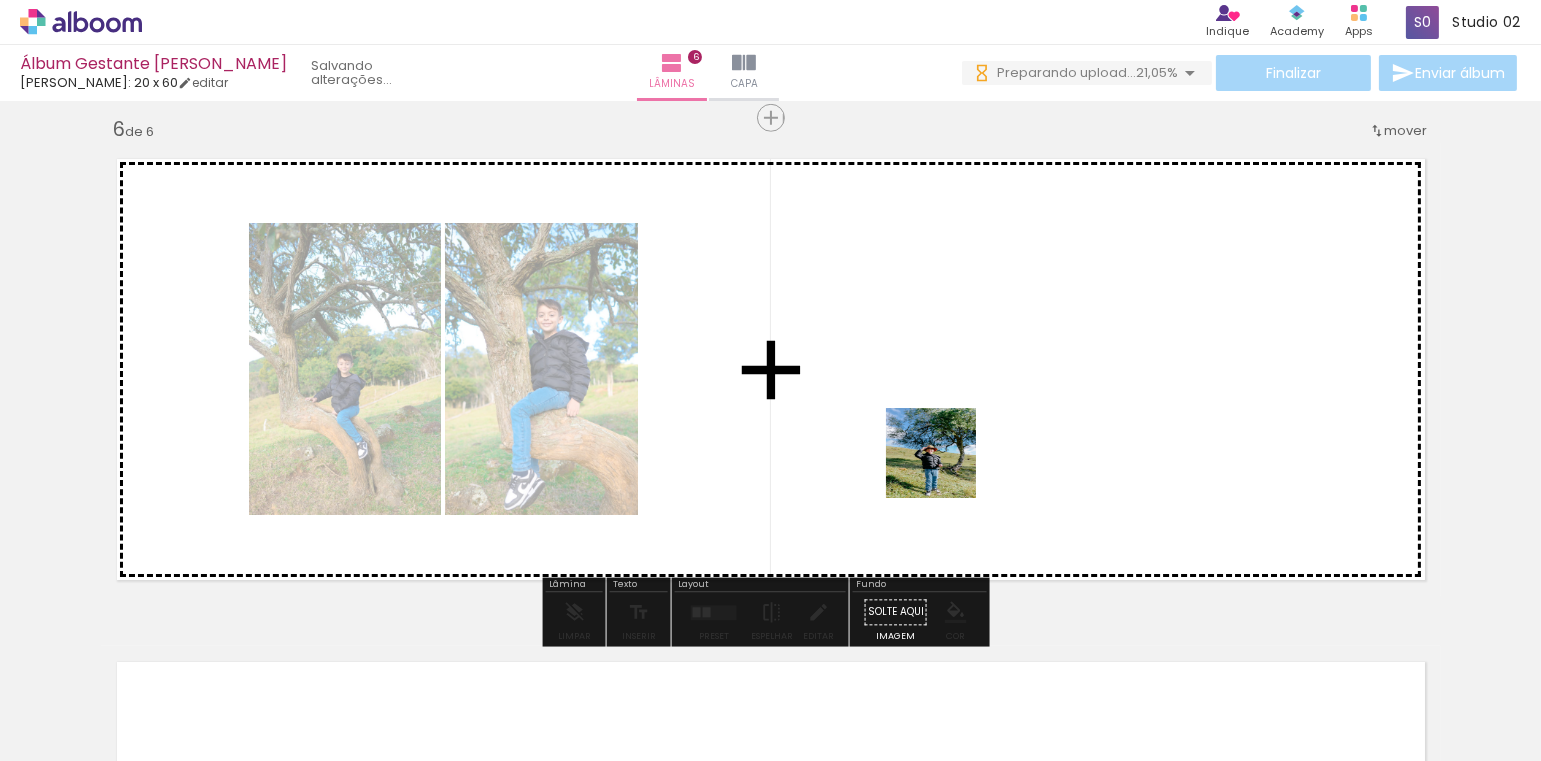 drag, startPoint x: 779, startPoint y: 702, endPoint x: 954, endPoint y: 455, distance: 302.7111 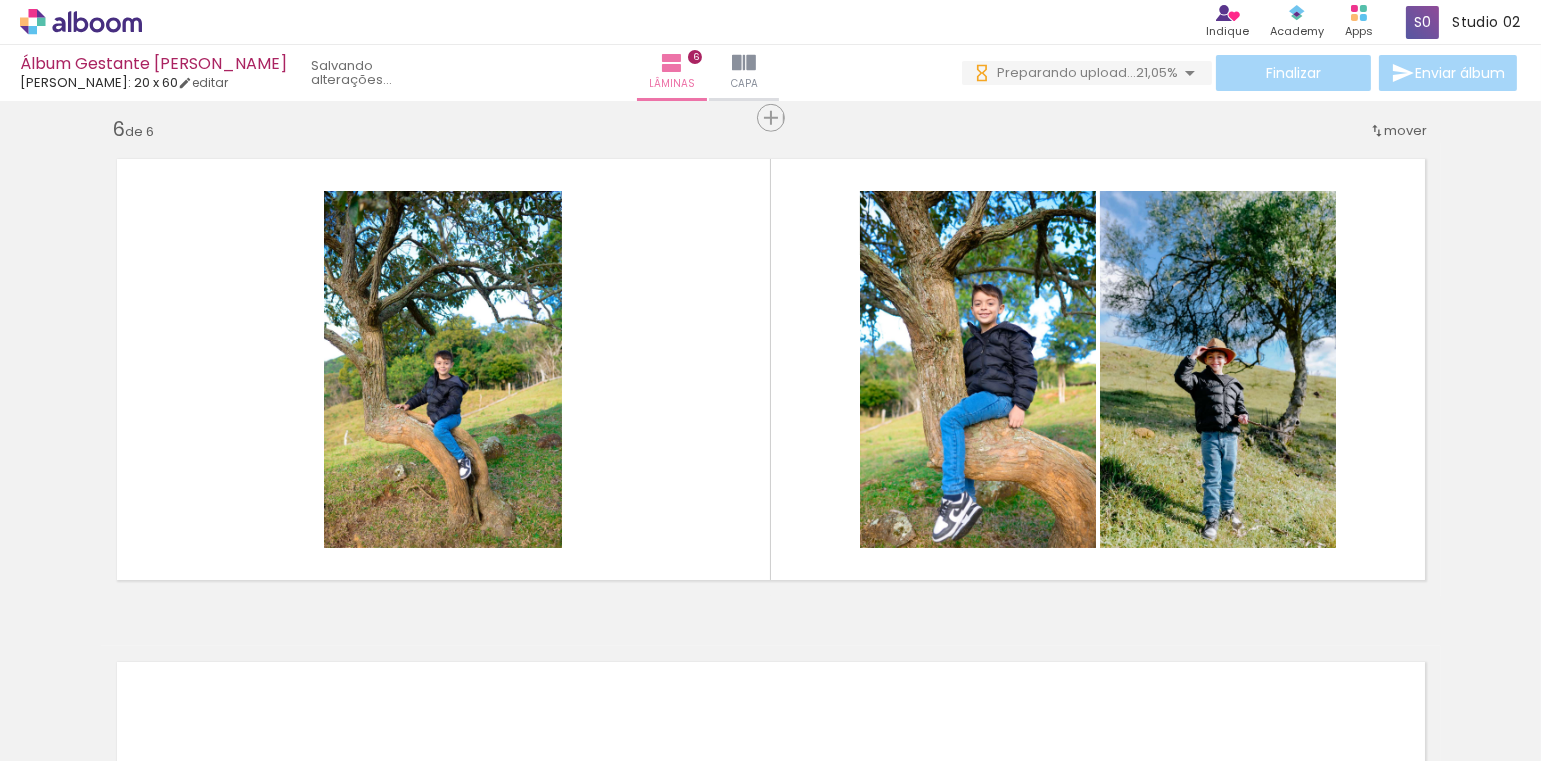 scroll, scrollTop: 0, scrollLeft: 7492, axis: horizontal 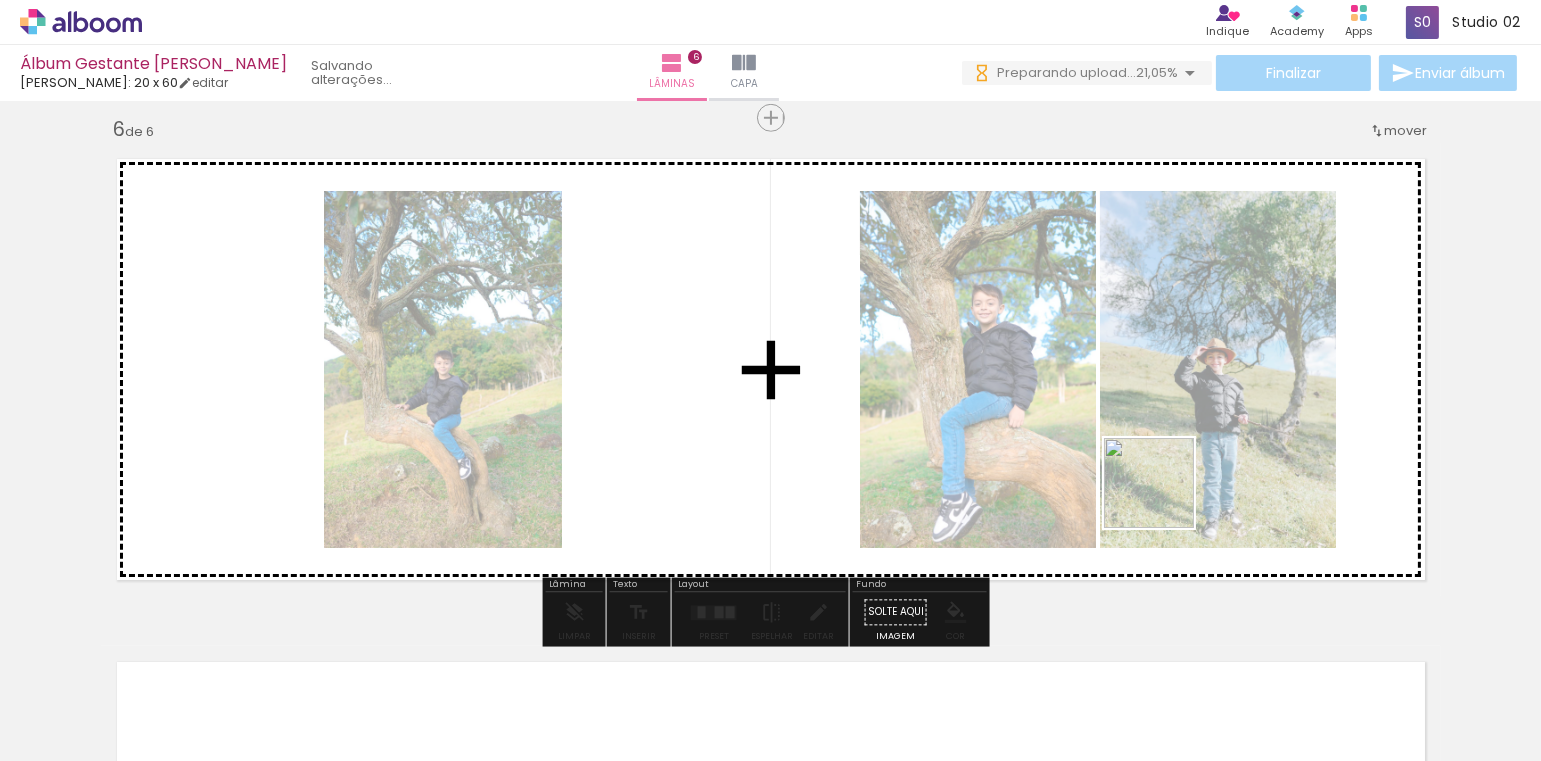 drag, startPoint x: 1129, startPoint y: 706, endPoint x: 1196, endPoint y: 568, distance: 153.4047 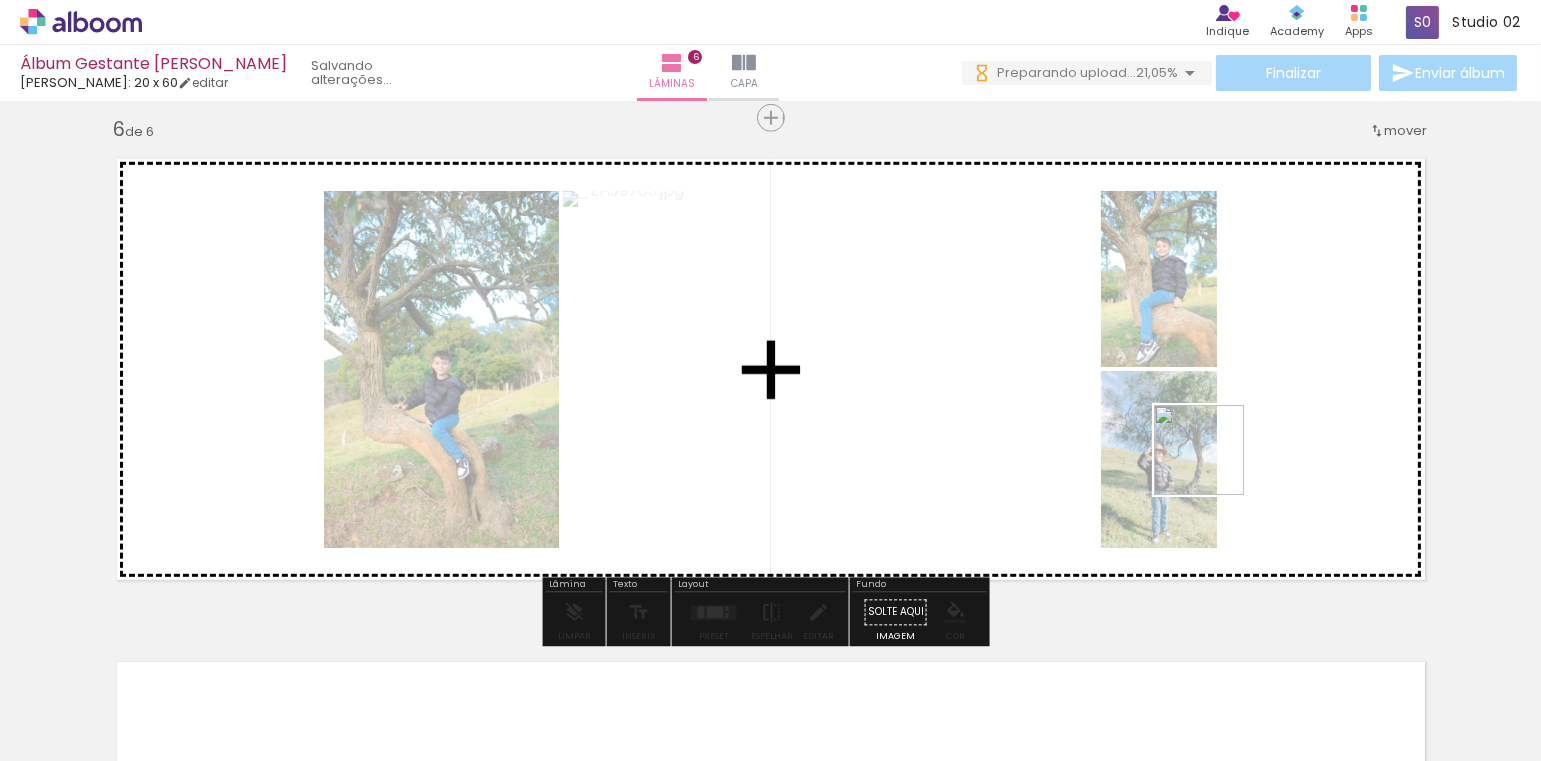 drag, startPoint x: 1241, startPoint y: 711, endPoint x: 1283, endPoint y: 580, distance: 137.56816 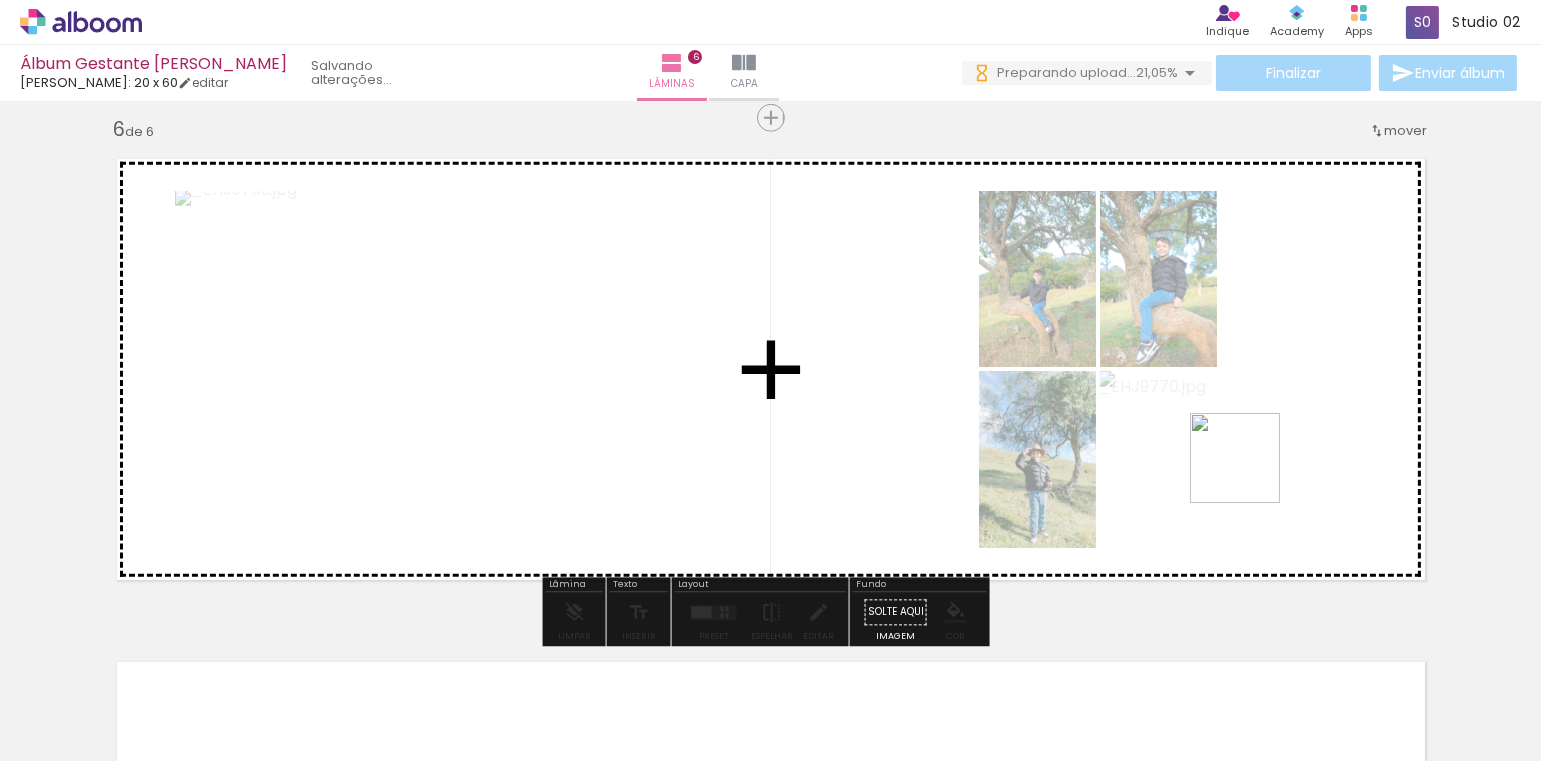 drag, startPoint x: 1350, startPoint y: 713, endPoint x: 1312, endPoint y: 582, distance: 136.40015 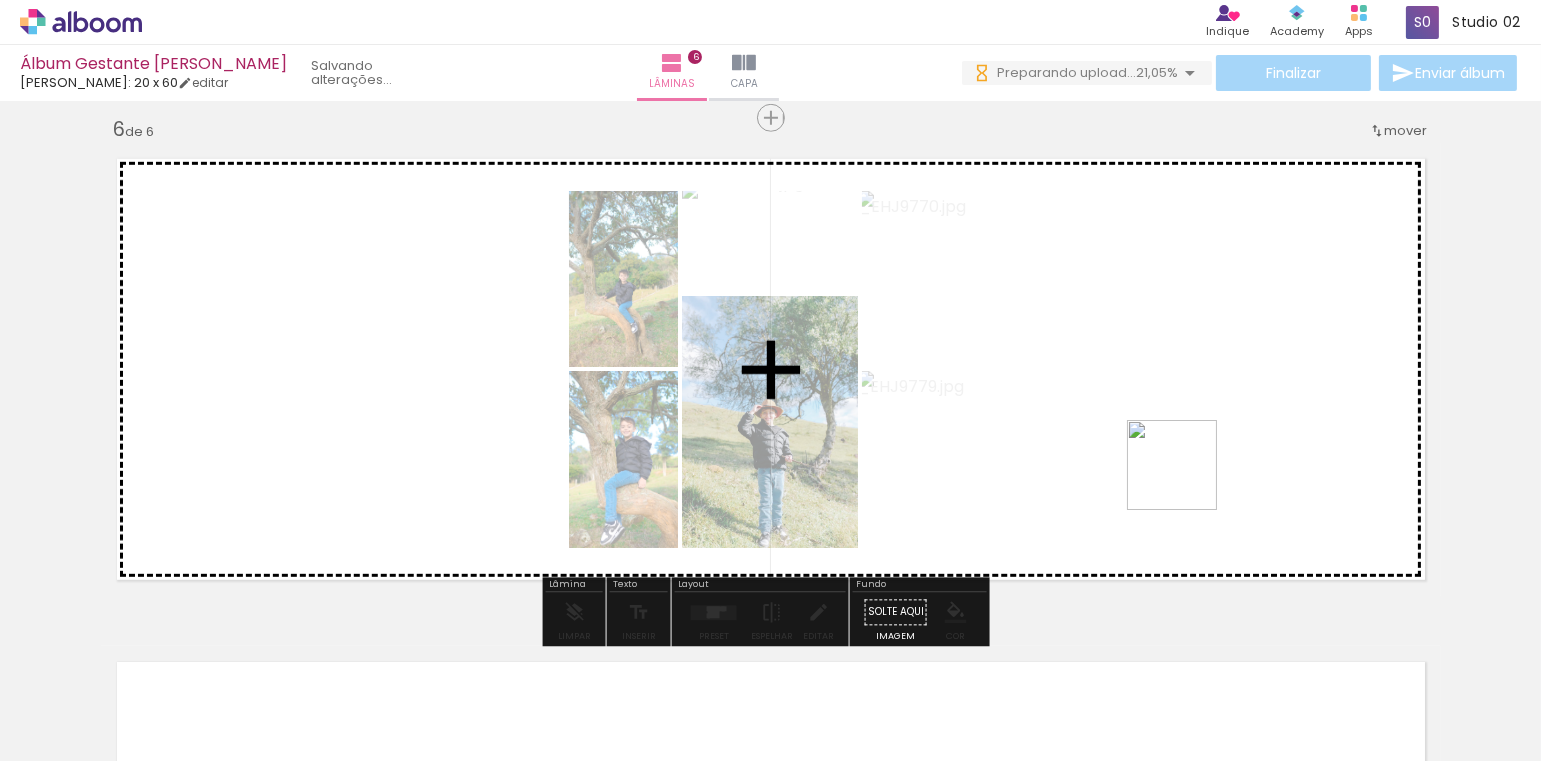 drag, startPoint x: 1437, startPoint y: 703, endPoint x: 1180, endPoint y: 484, distance: 337.65366 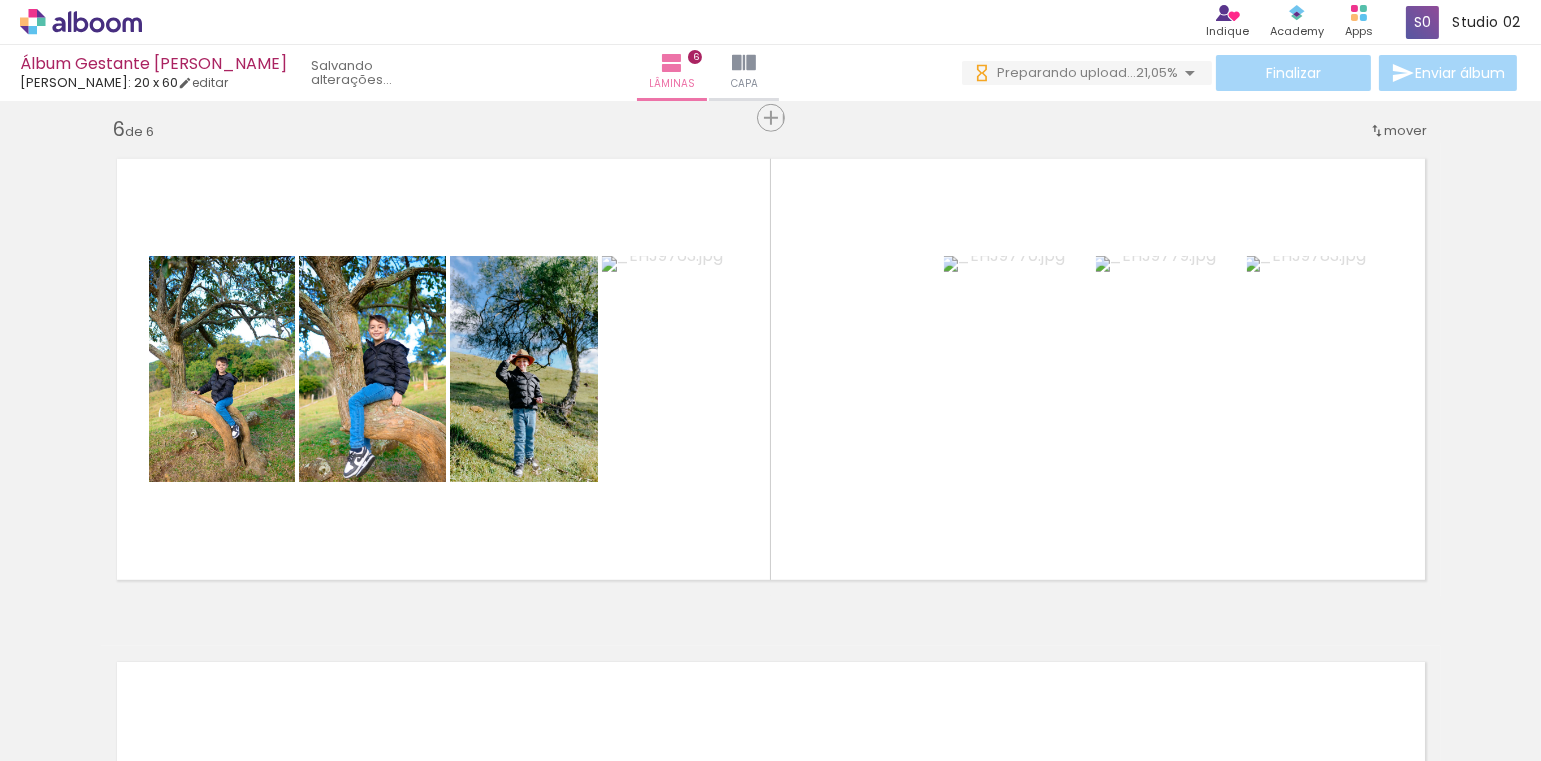 scroll, scrollTop: 0, scrollLeft: 4600, axis: horizontal 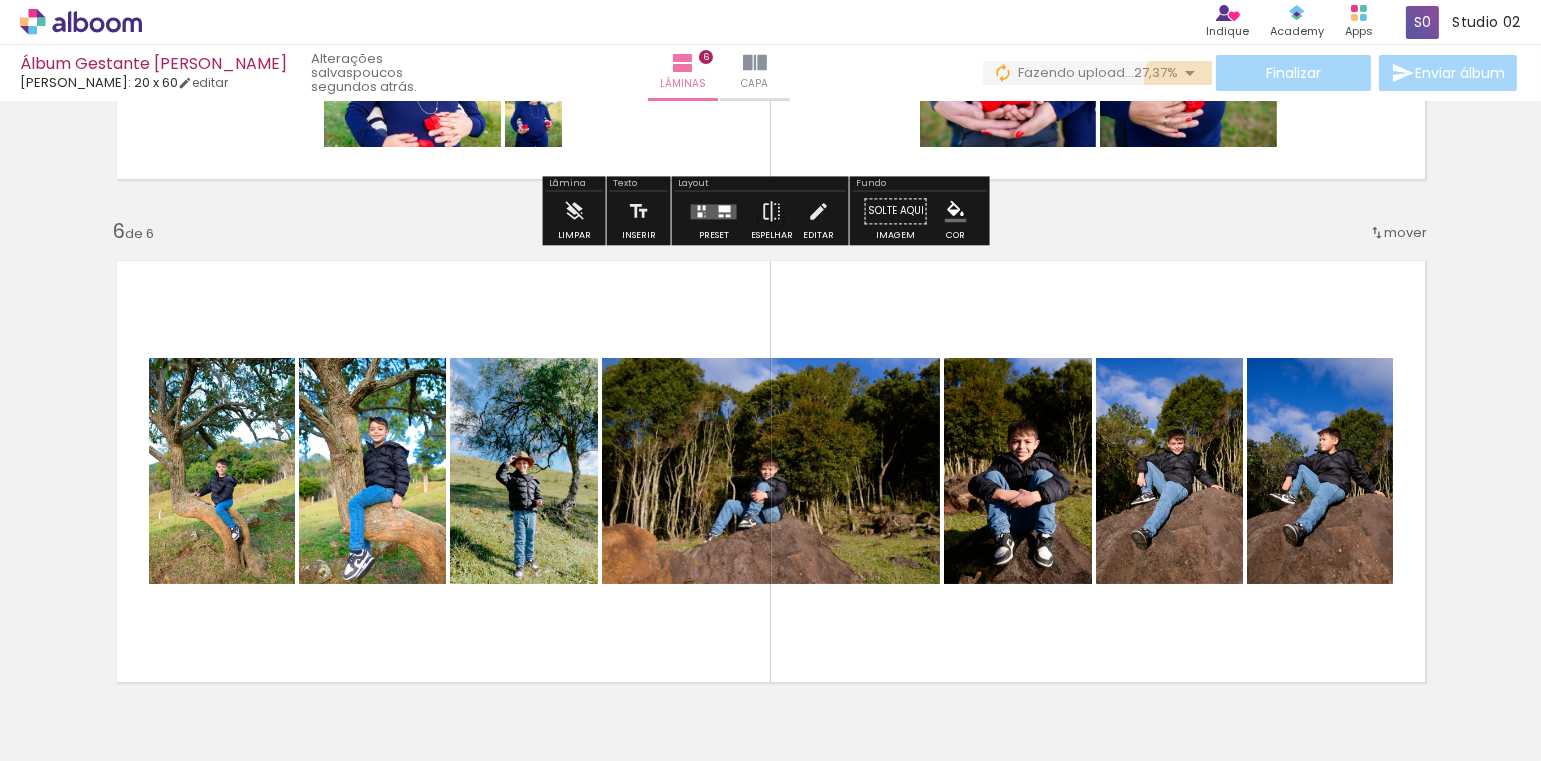 click at bounding box center [1190, 73] 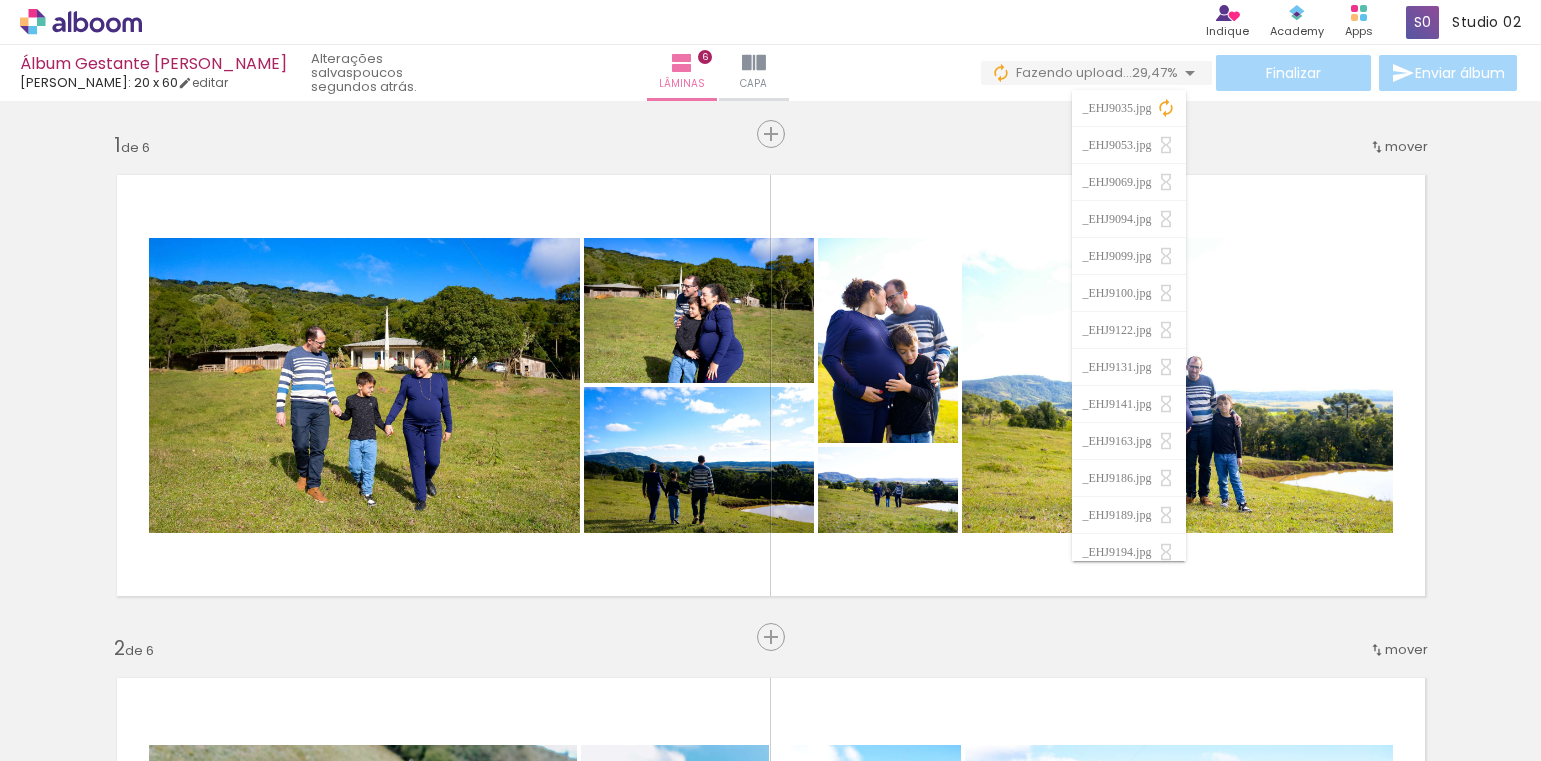 scroll, scrollTop: 0, scrollLeft: 0, axis: both 